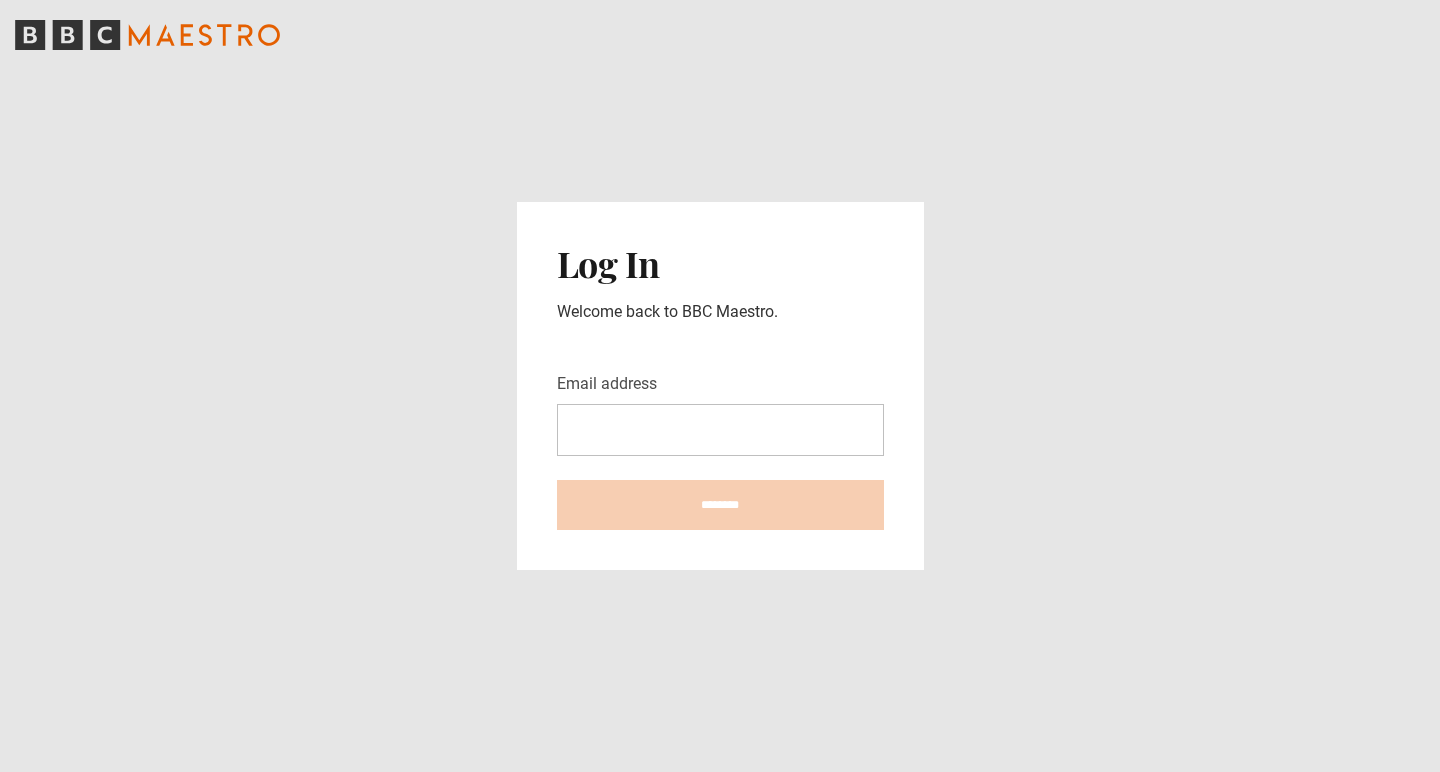 scroll, scrollTop: 0, scrollLeft: 0, axis: both 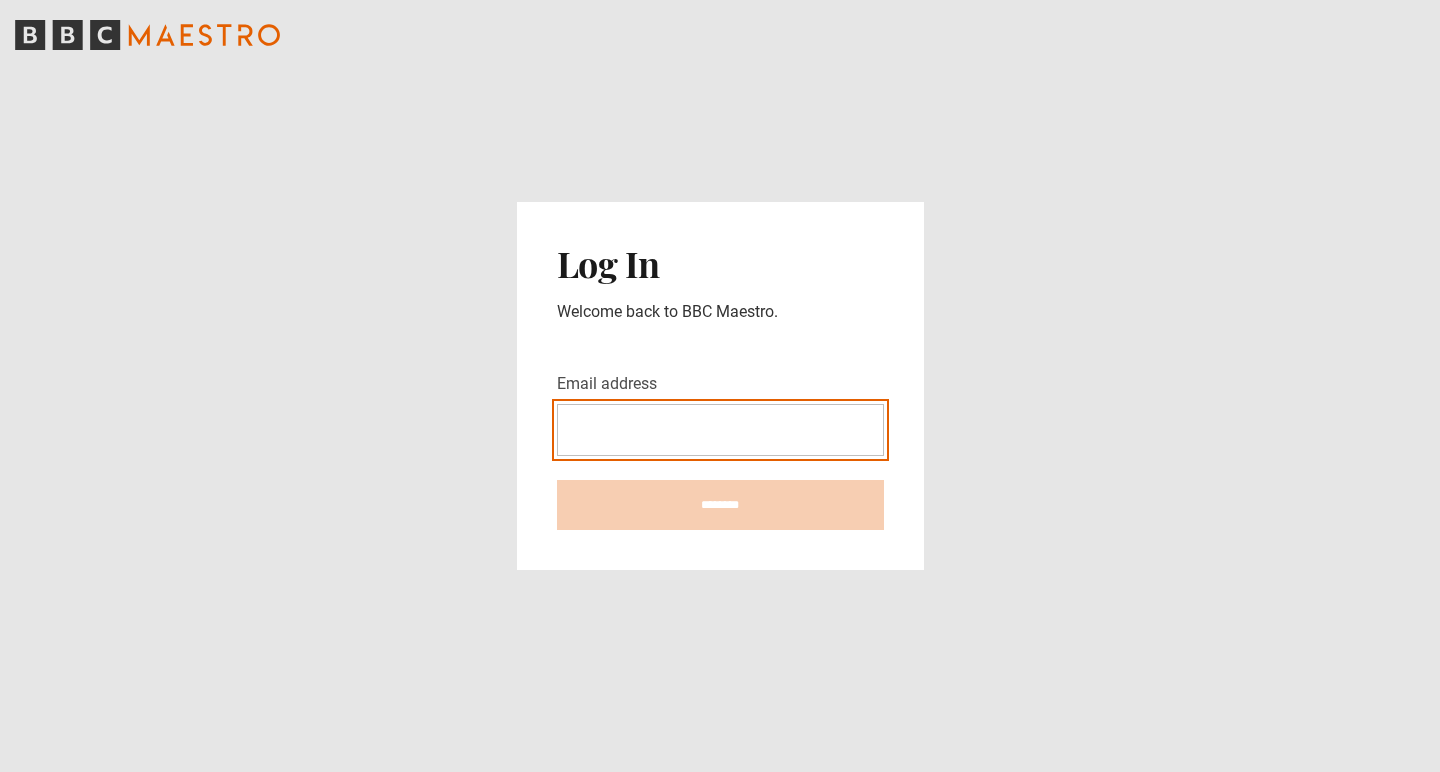 type on "**********" 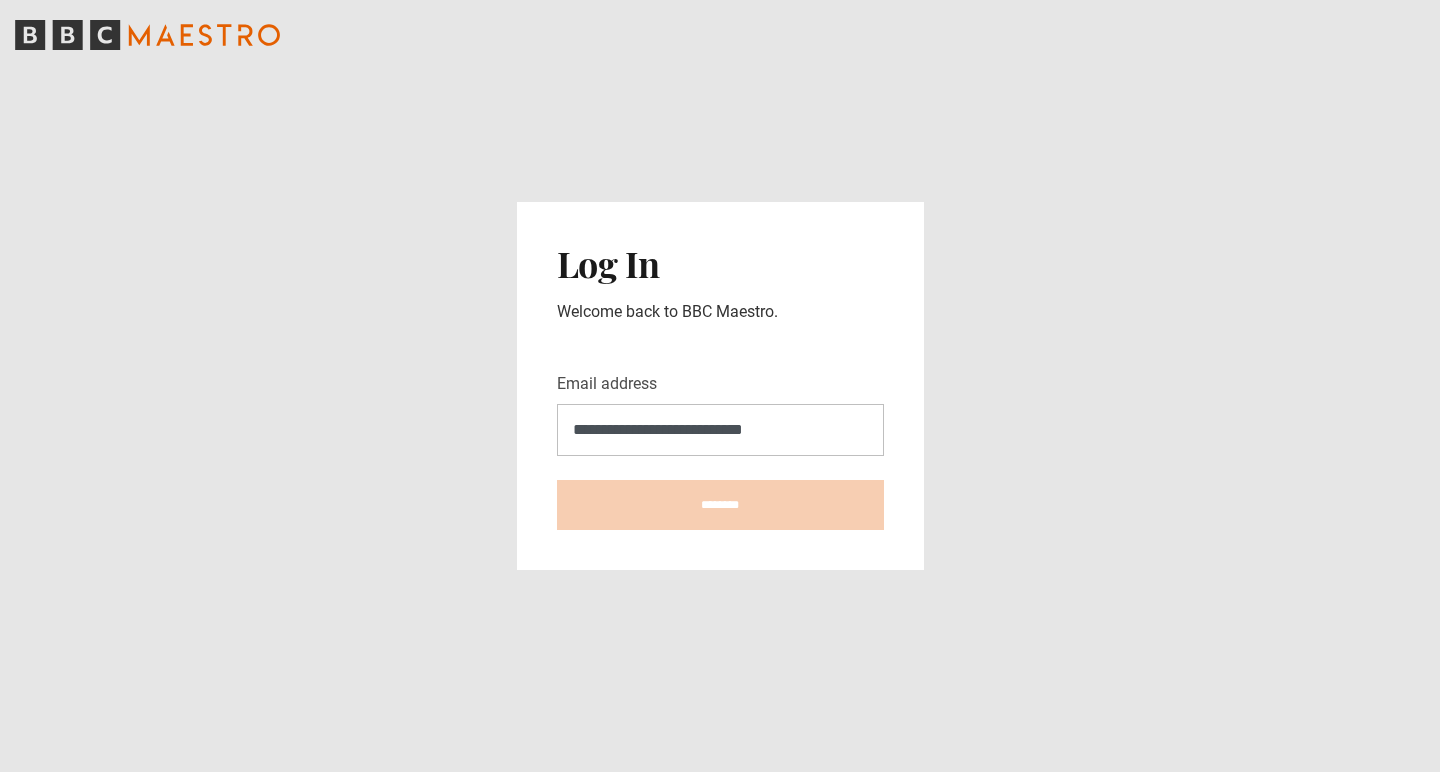 click on "********" at bounding box center [720, 505] 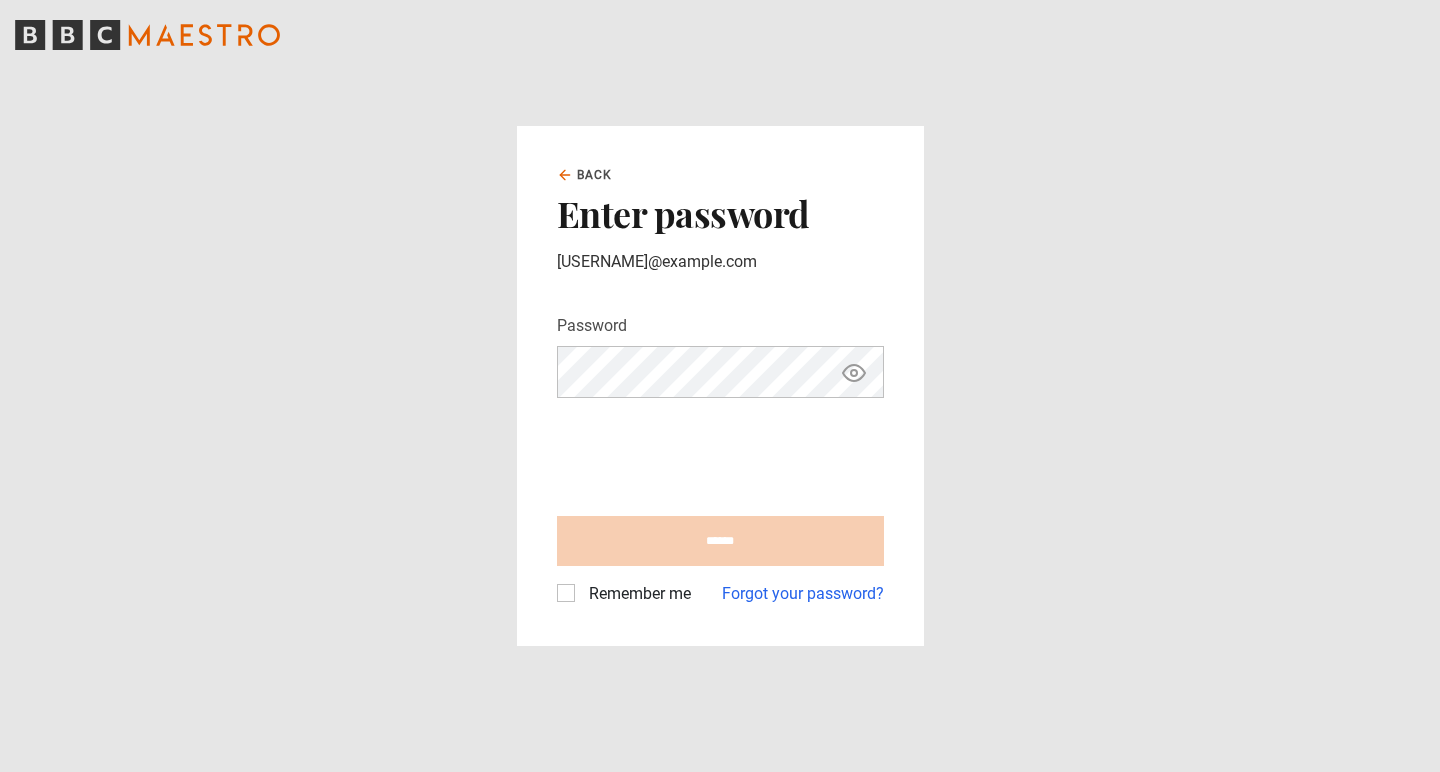 scroll, scrollTop: 0, scrollLeft: 0, axis: both 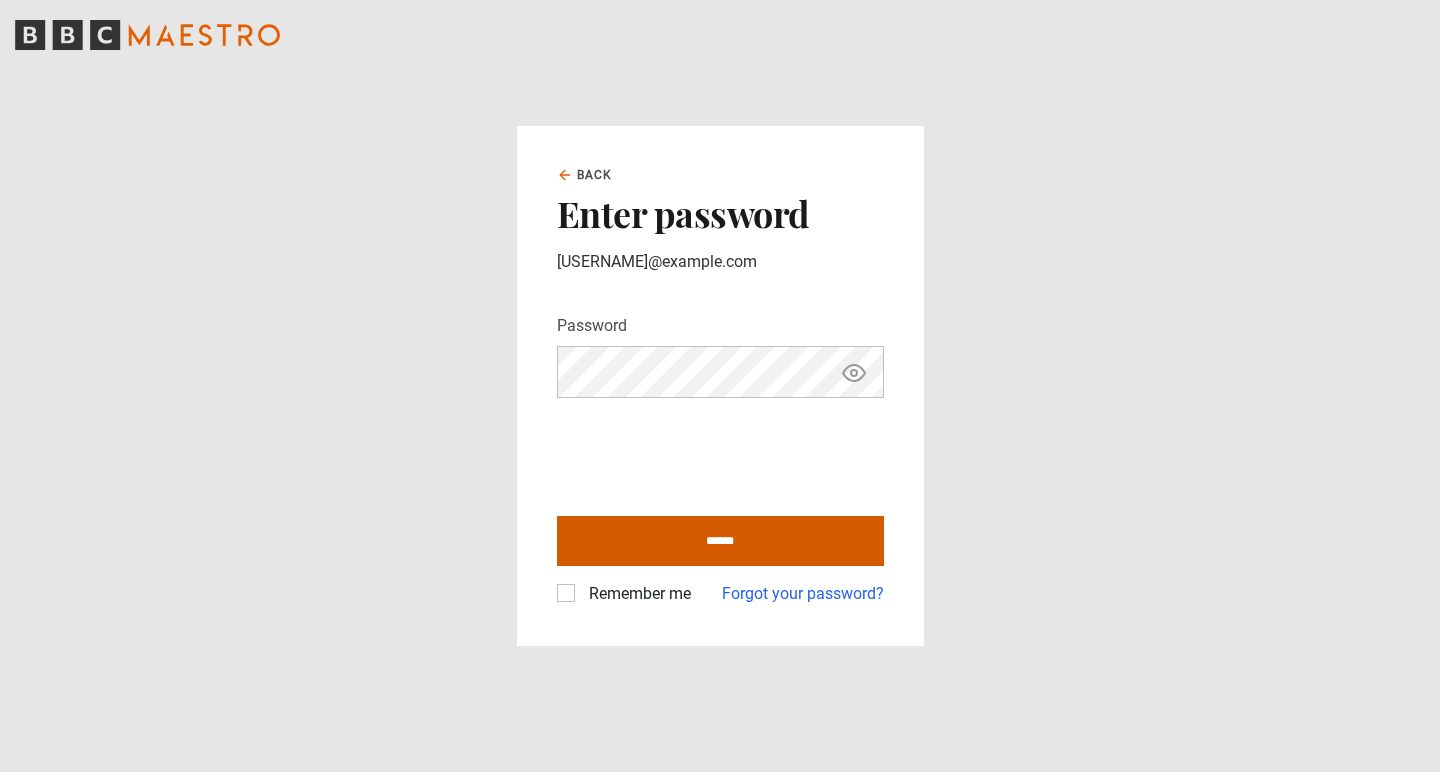 click on "******" at bounding box center (720, 541) 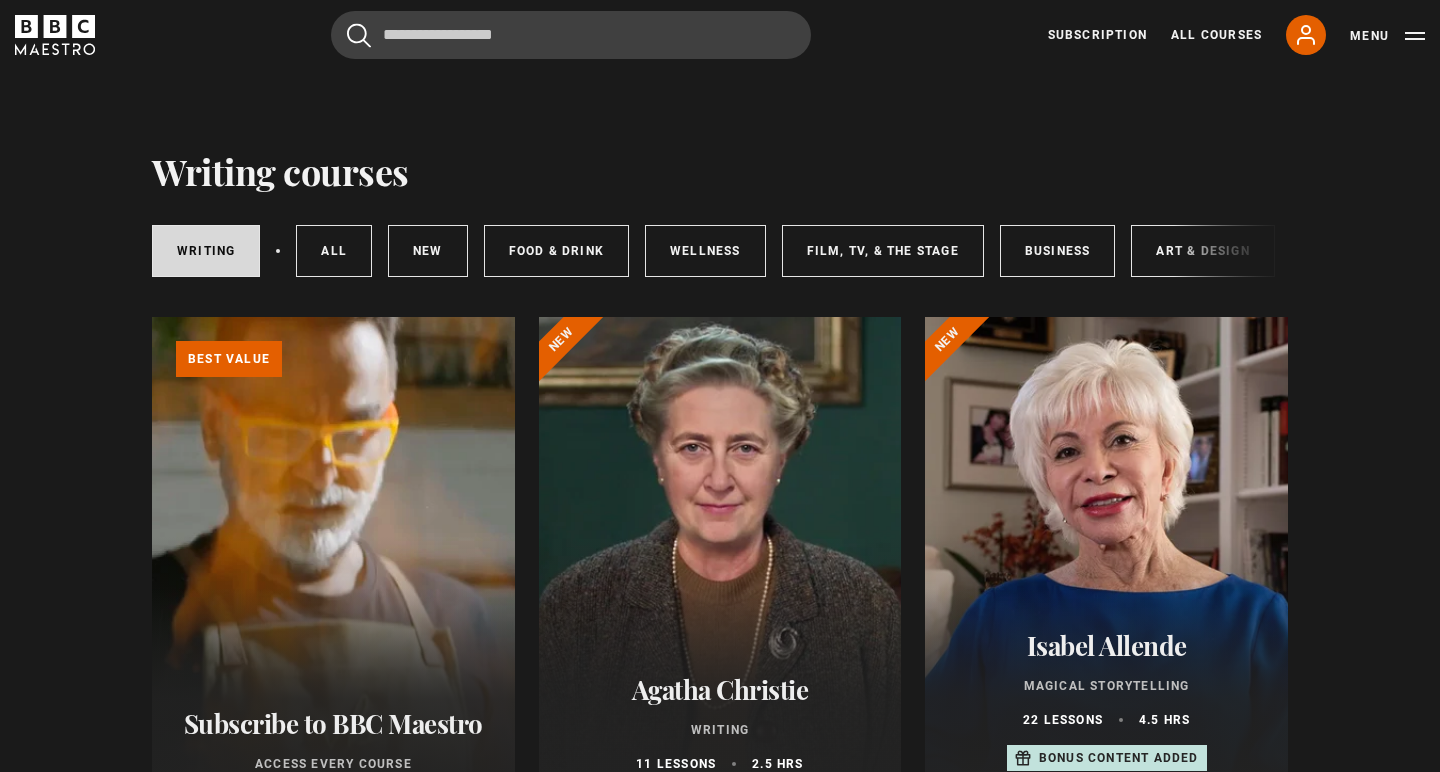 scroll, scrollTop: 0, scrollLeft: 0, axis: both 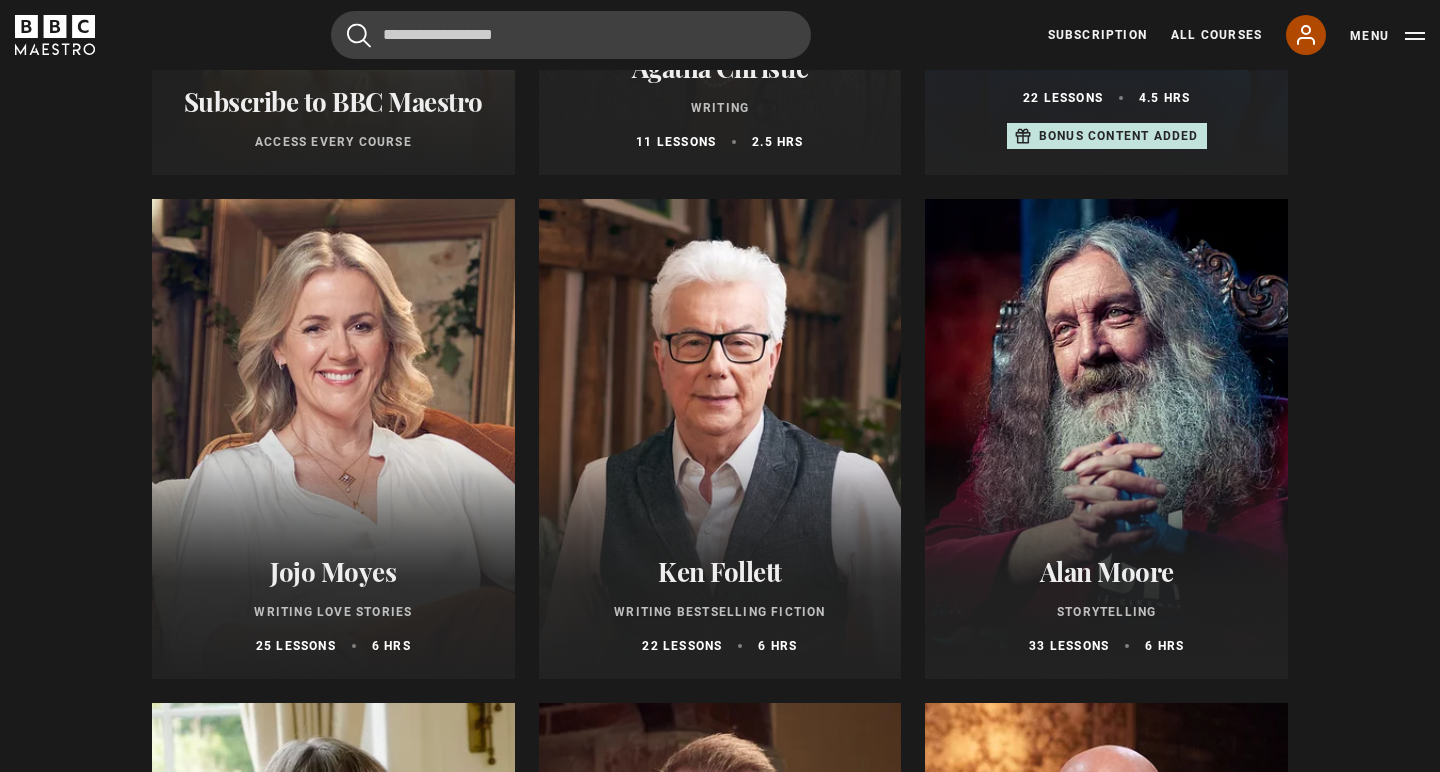 click 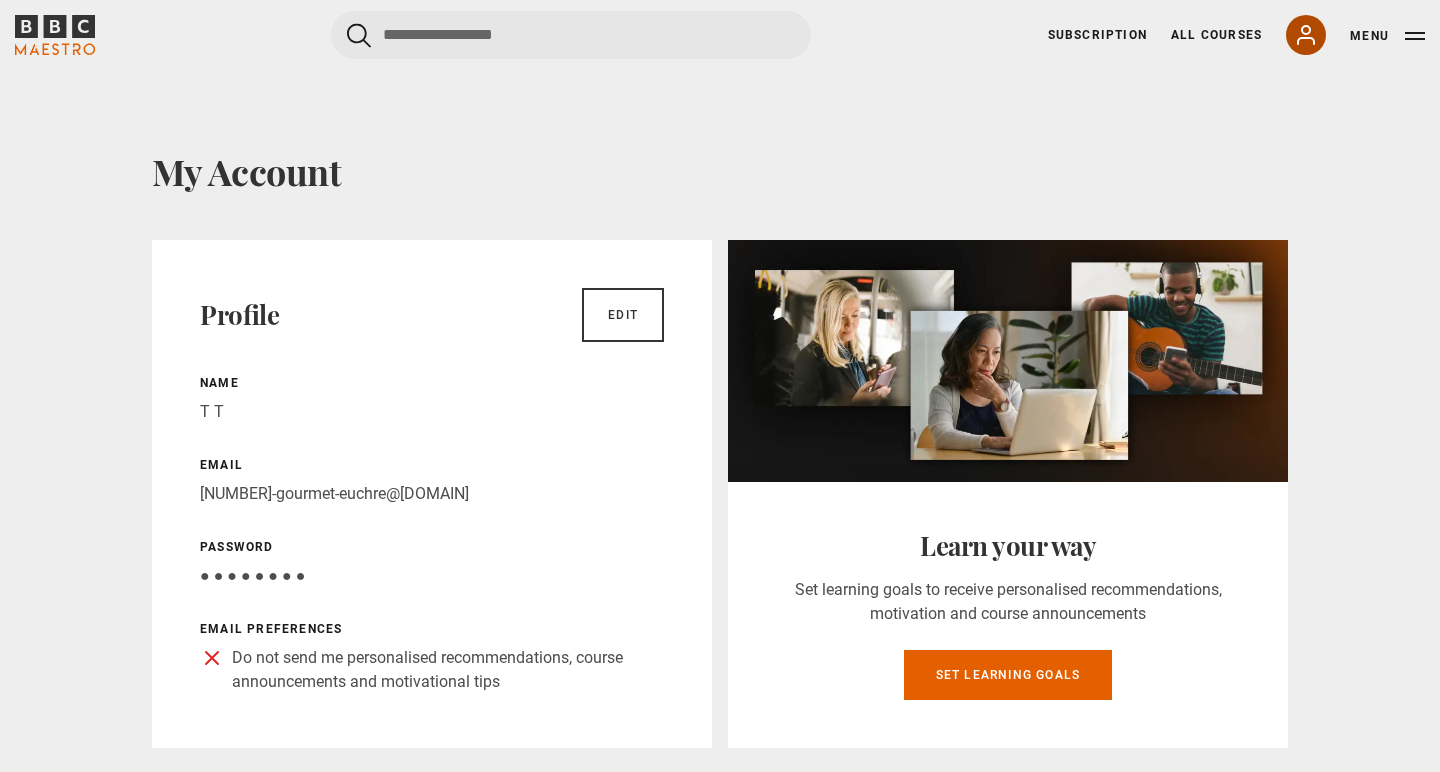 scroll, scrollTop: 0, scrollLeft: 0, axis: both 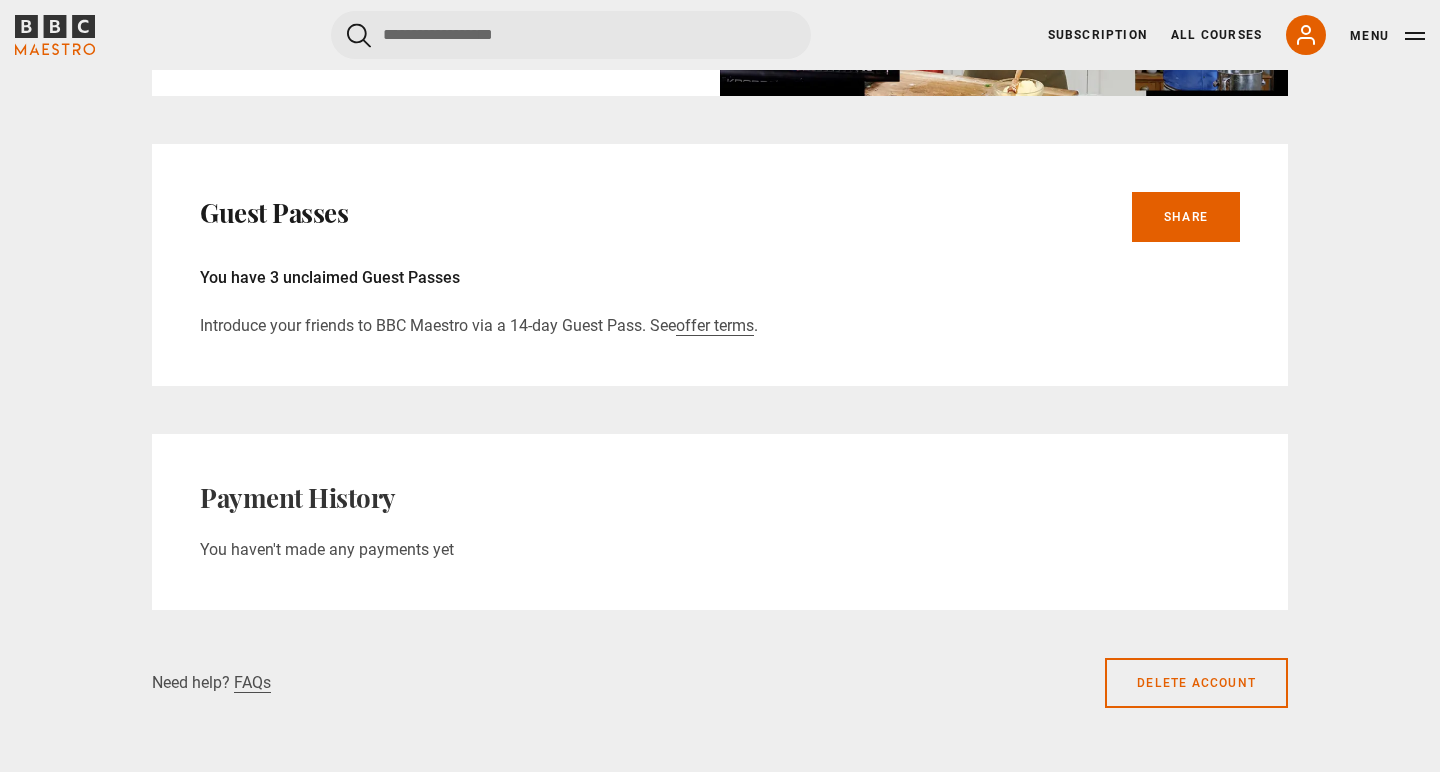 click on "Menu" at bounding box center [1387, 36] 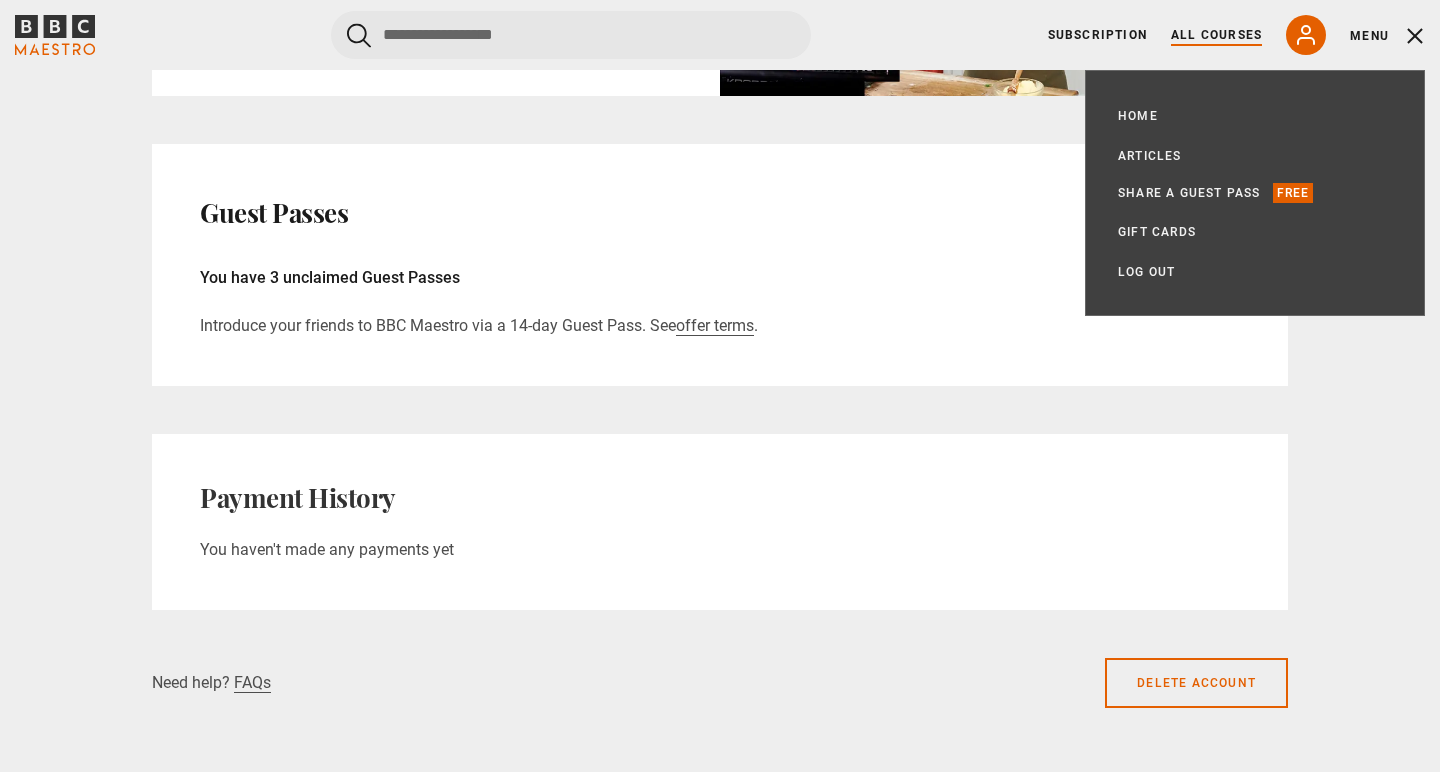 click on "All Courses" at bounding box center [1216, 35] 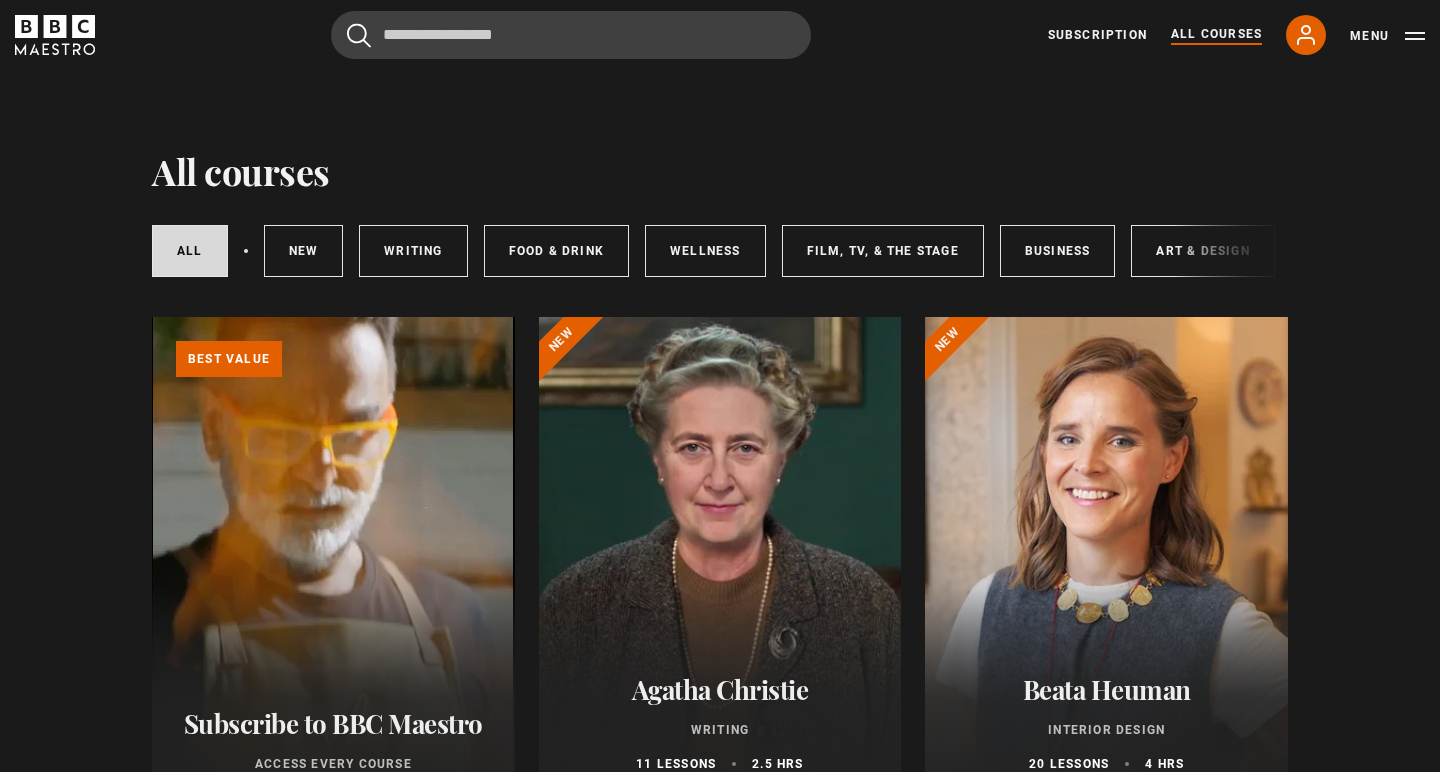 scroll, scrollTop: 0, scrollLeft: 0, axis: both 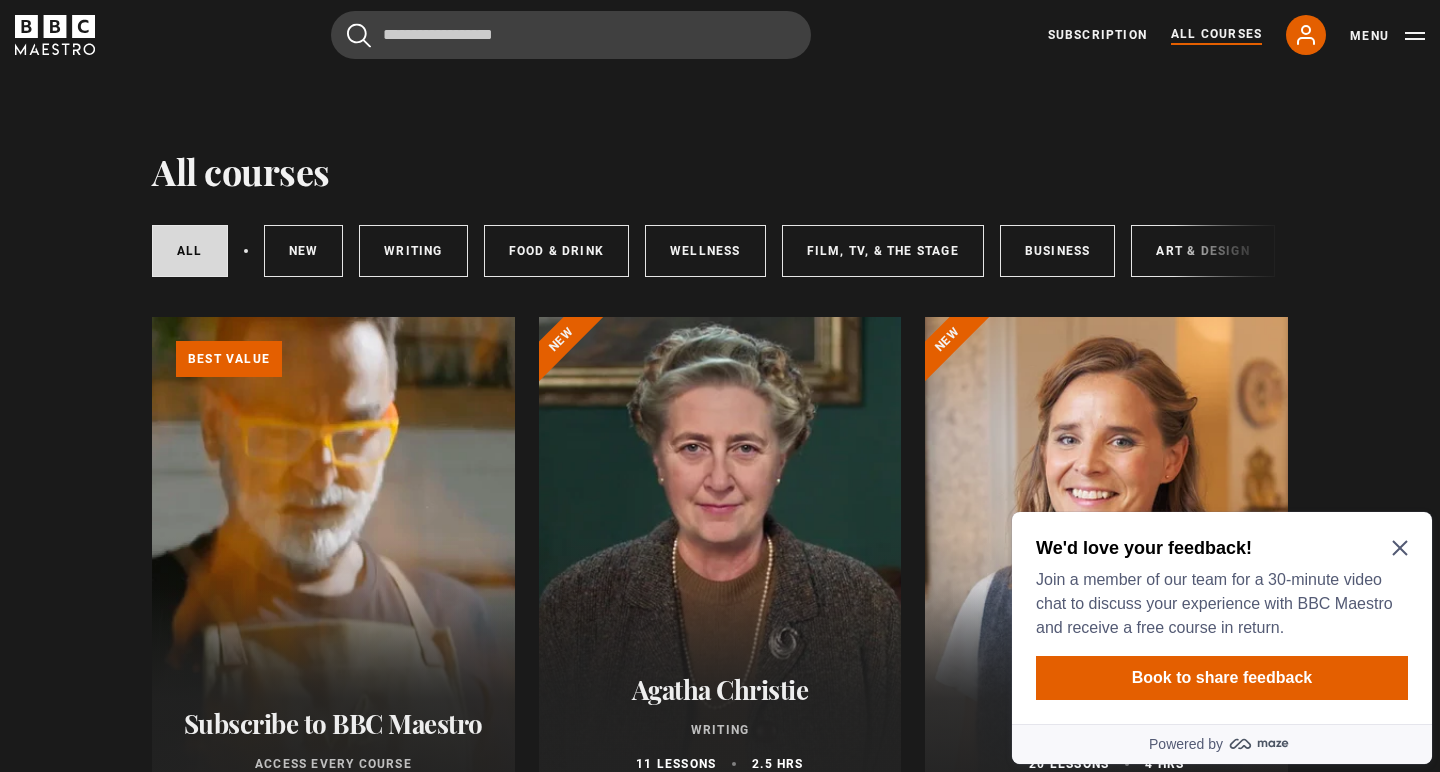 click 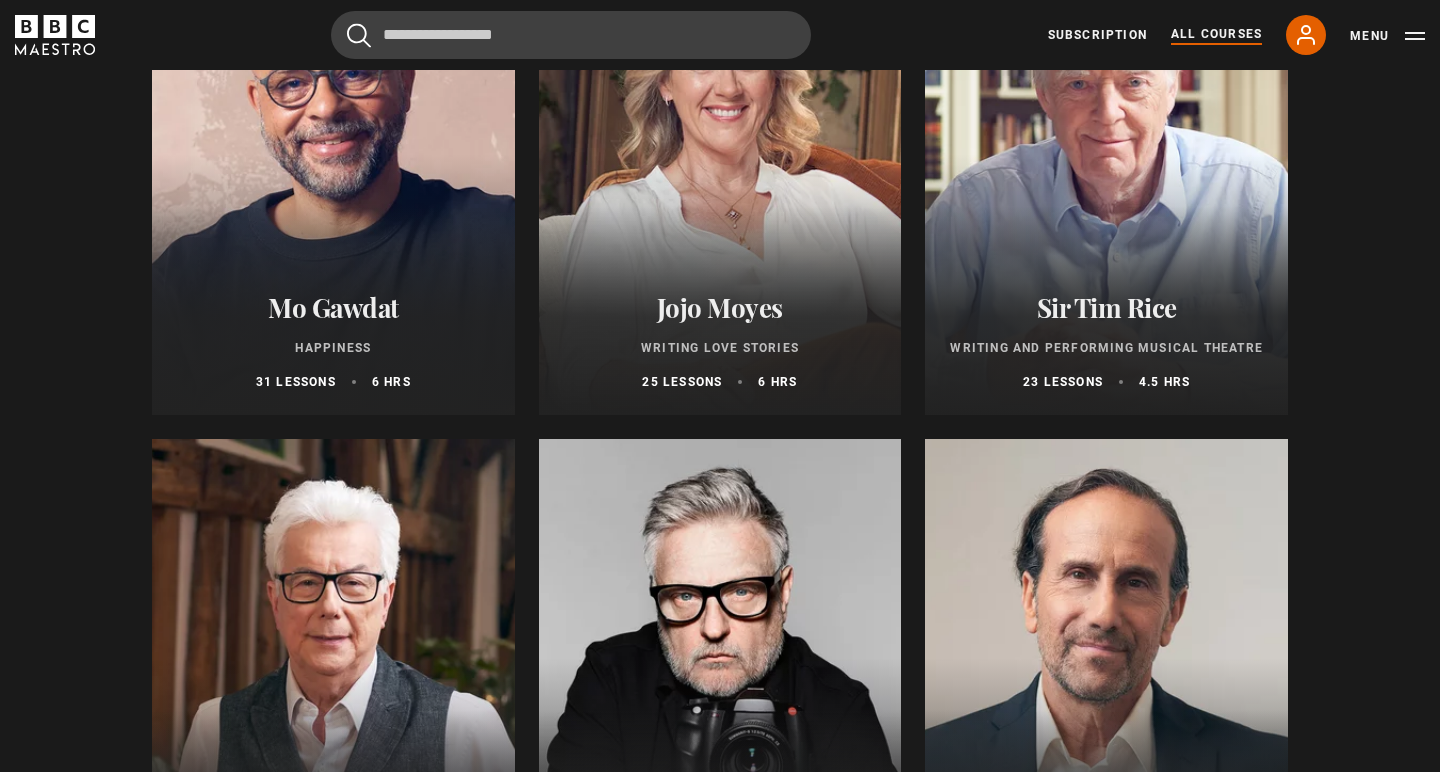 scroll, scrollTop: 3910, scrollLeft: 0, axis: vertical 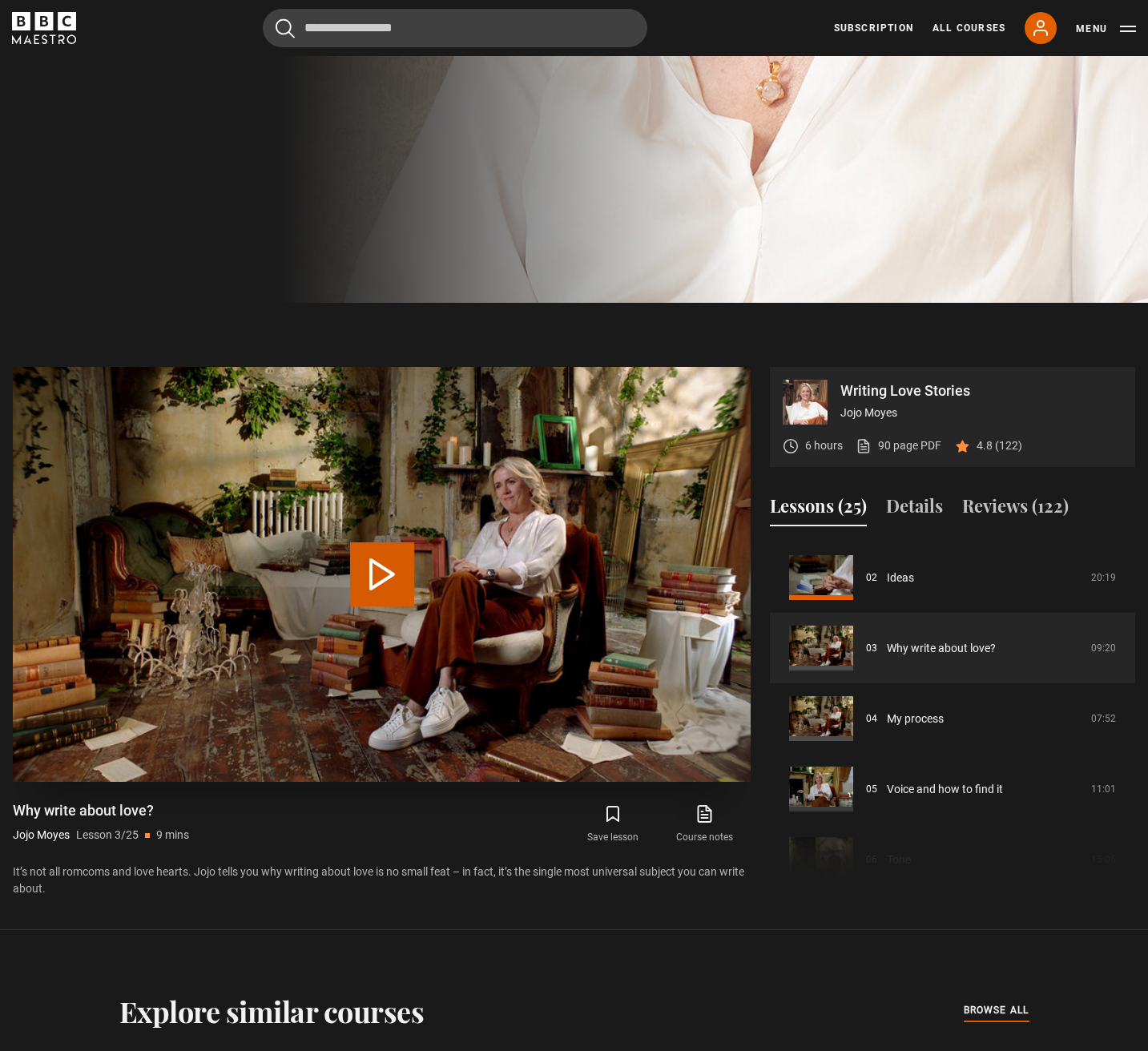 click on "Play Lesson Why write about love?" at bounding box center (382, 574) 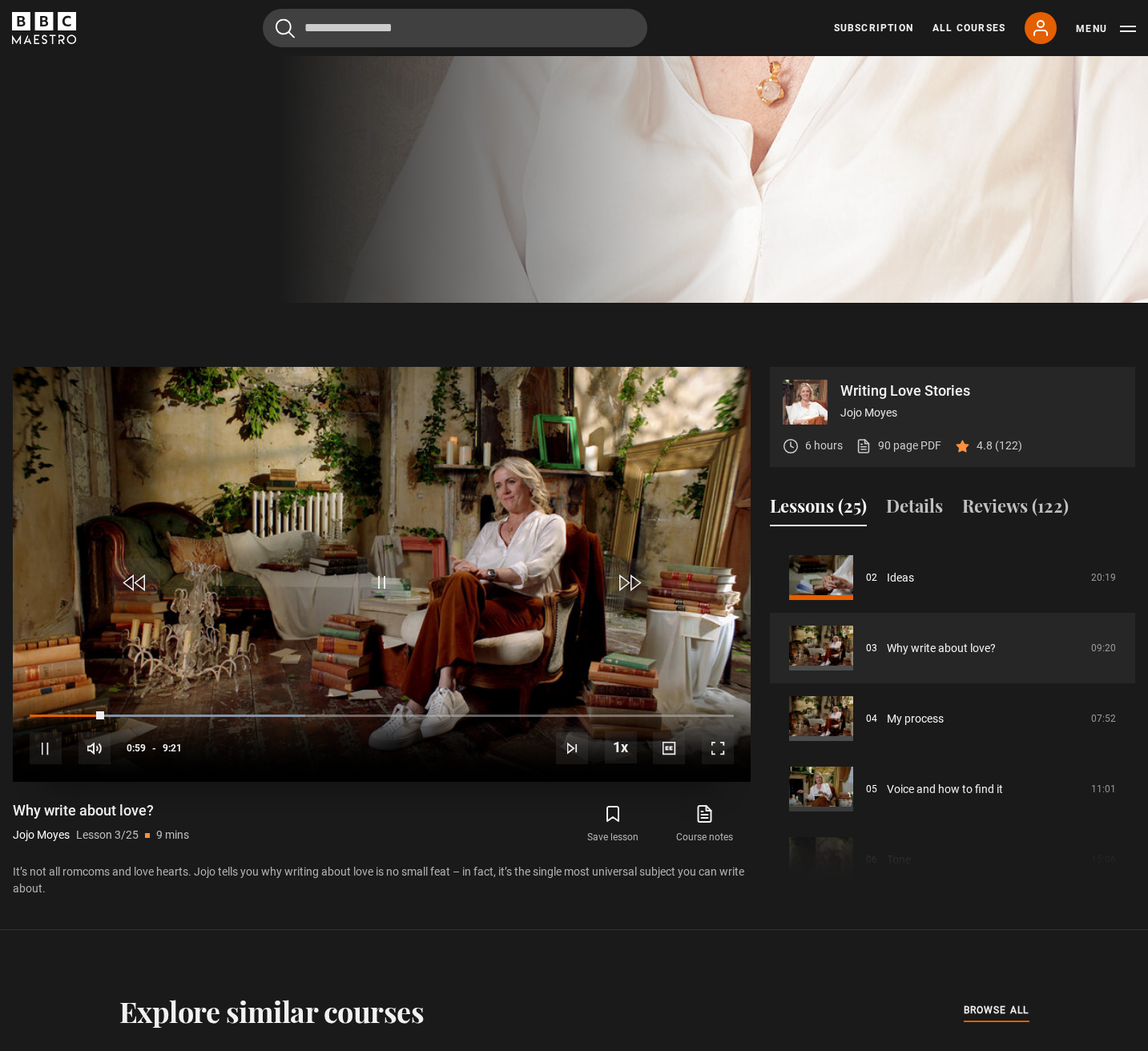 click at bounding box center (718, 748) 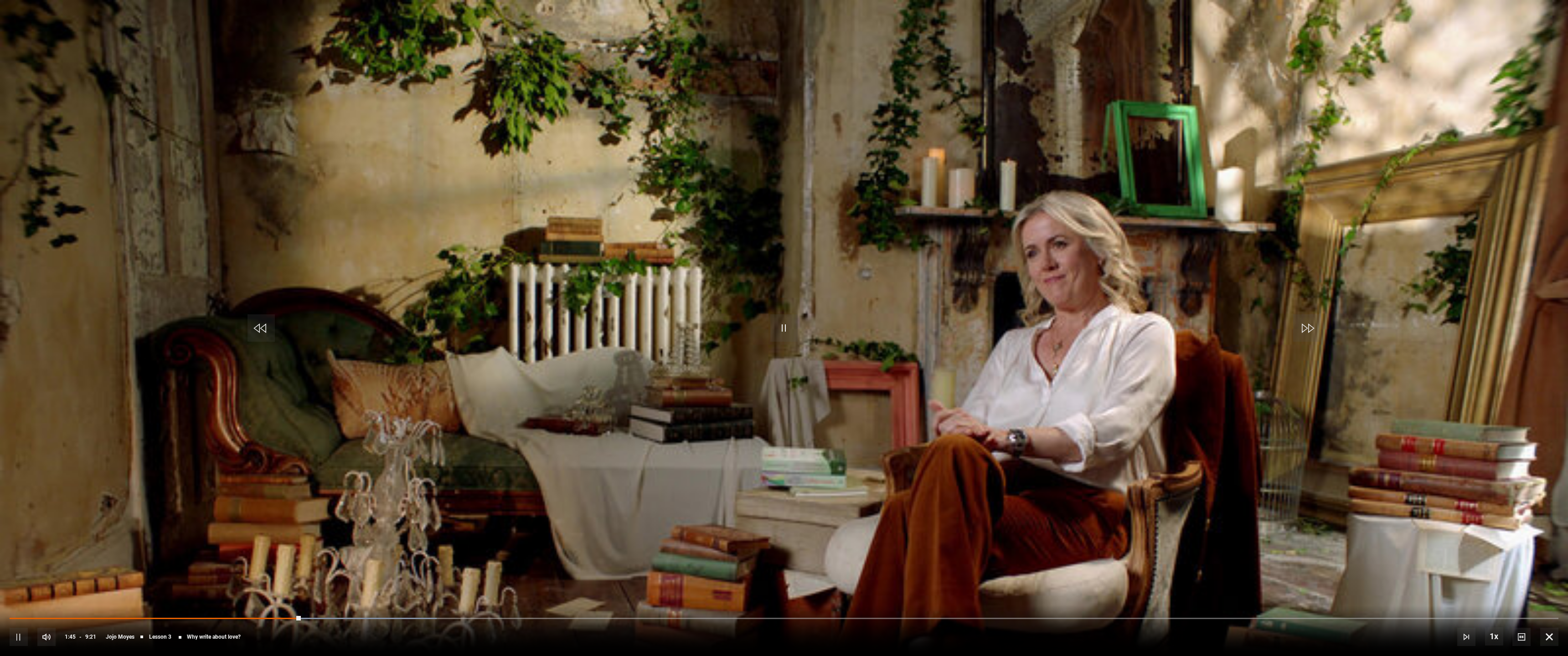 click at bounding box center (784, 328) 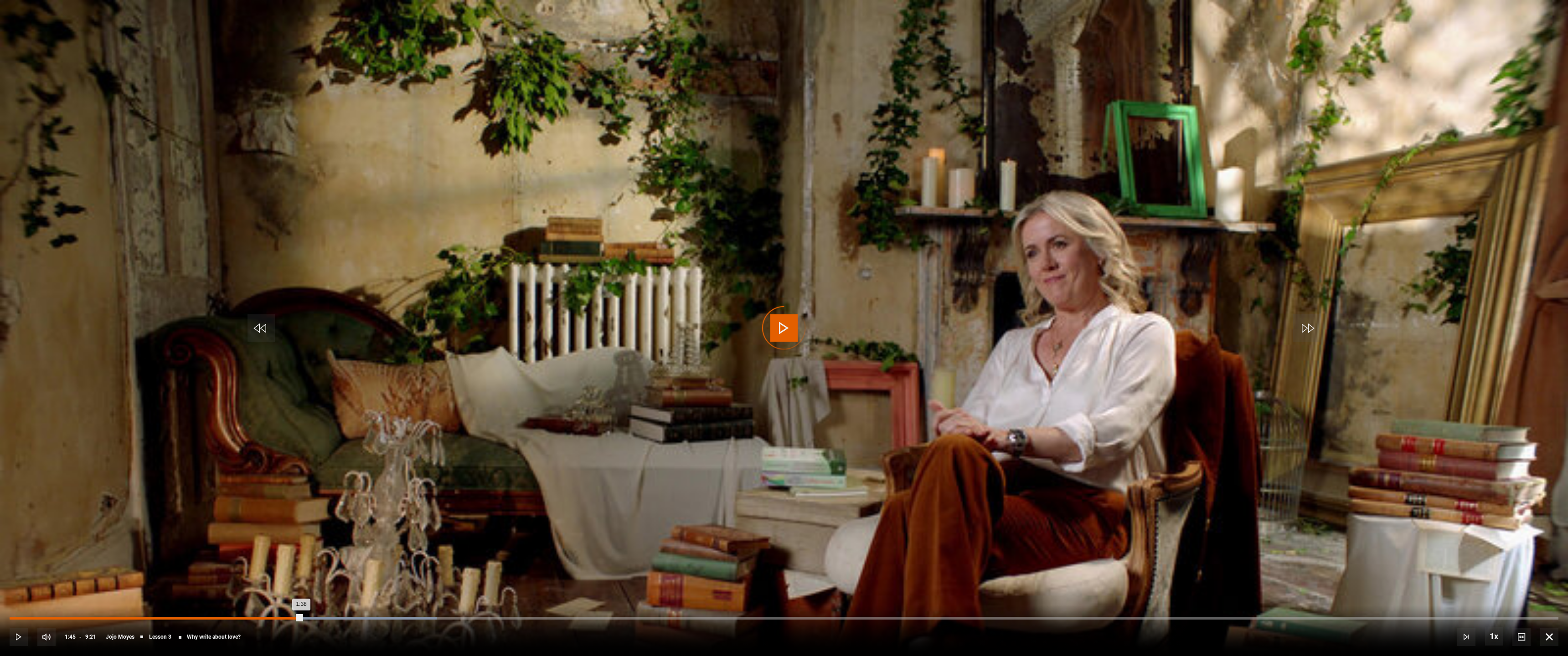 click on "Loaded :  27.58% 1:38 1:38" at bounding box center (784, 618) 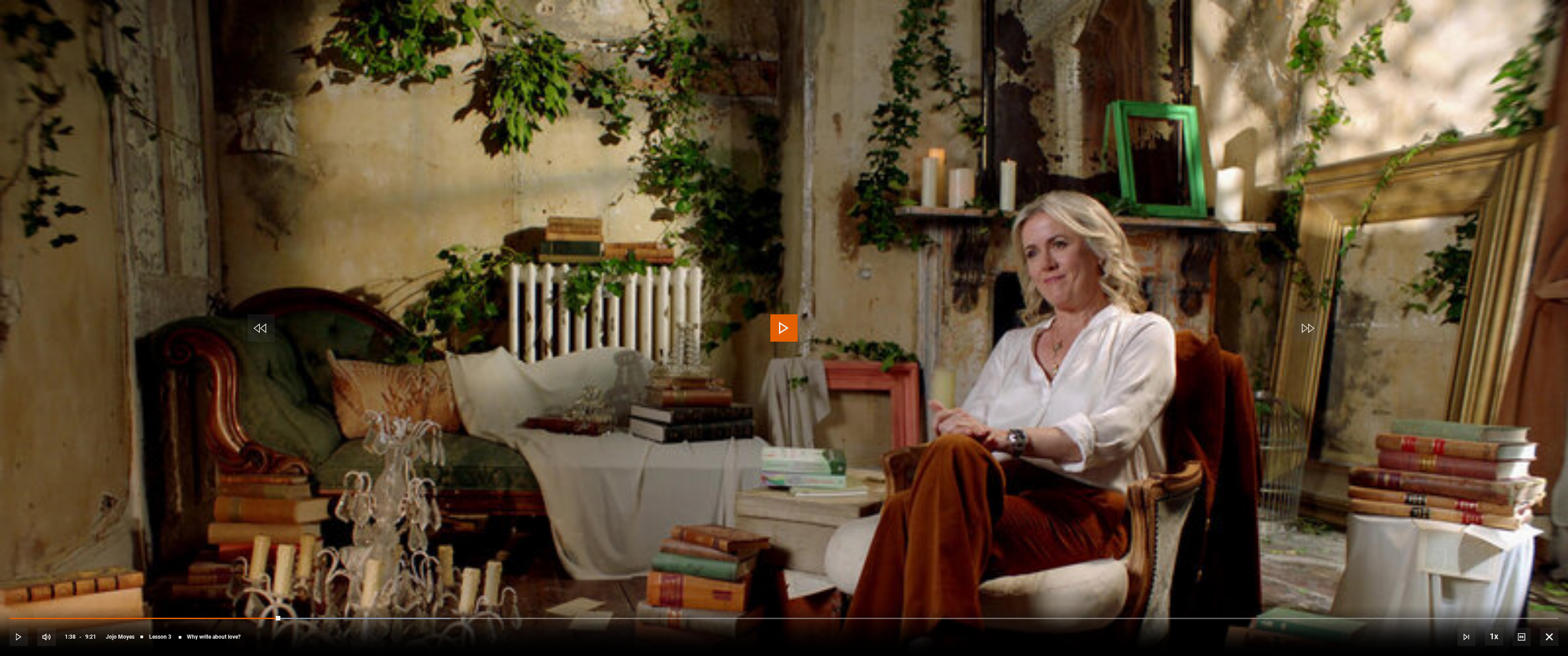 click on "10s Skip Back 10 seconds Play 10s Skip Forward 10 seconds Loaded :  28.45% 1:35 1:38 Play Mute Current Time  1:38 - Duration  9:21
Jojo Moyes
Lesson 3
Why write about love?
1x Playback Rate 2x 1.5x 1x , selected 0.5x Captions captions off , selected English  Captions" at bounding box center (784, 630) 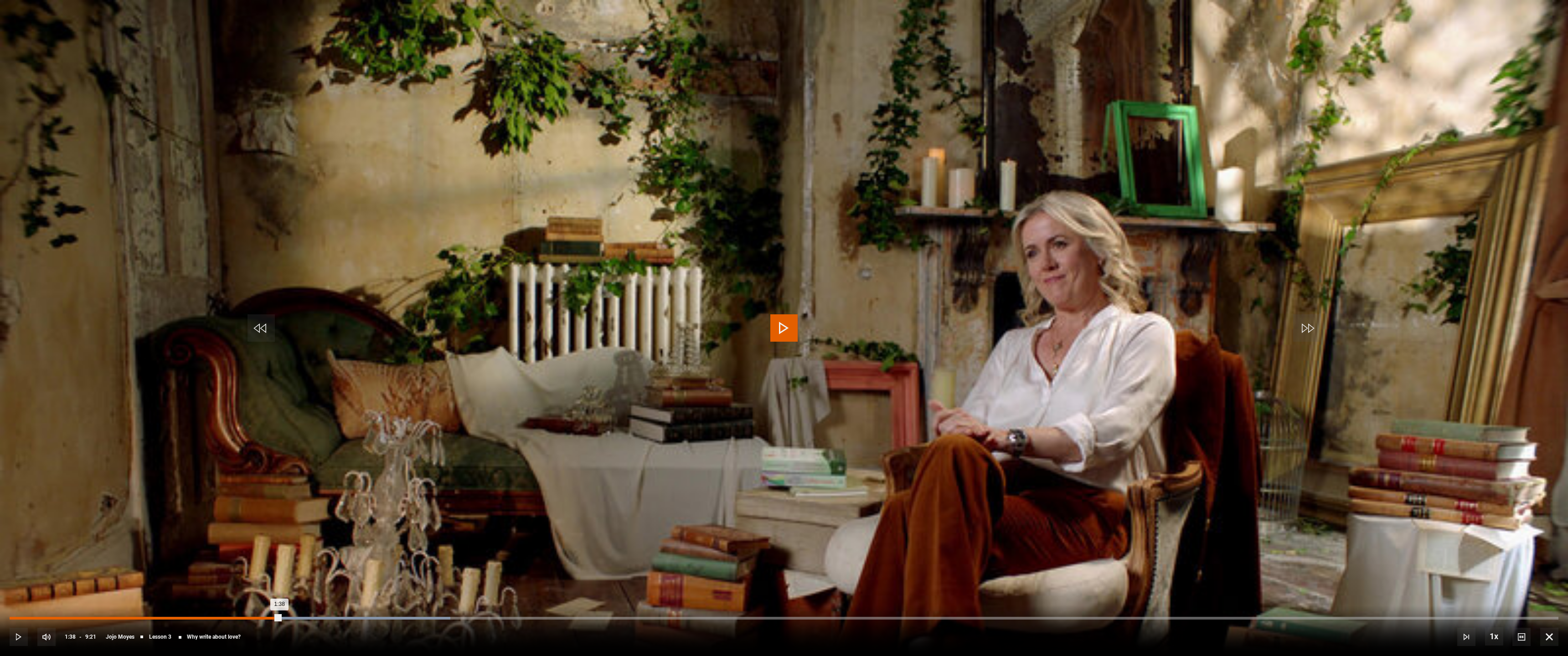 click on "Loaded :  28.45% 1:32 1:38" at bounding box center [784, 618] 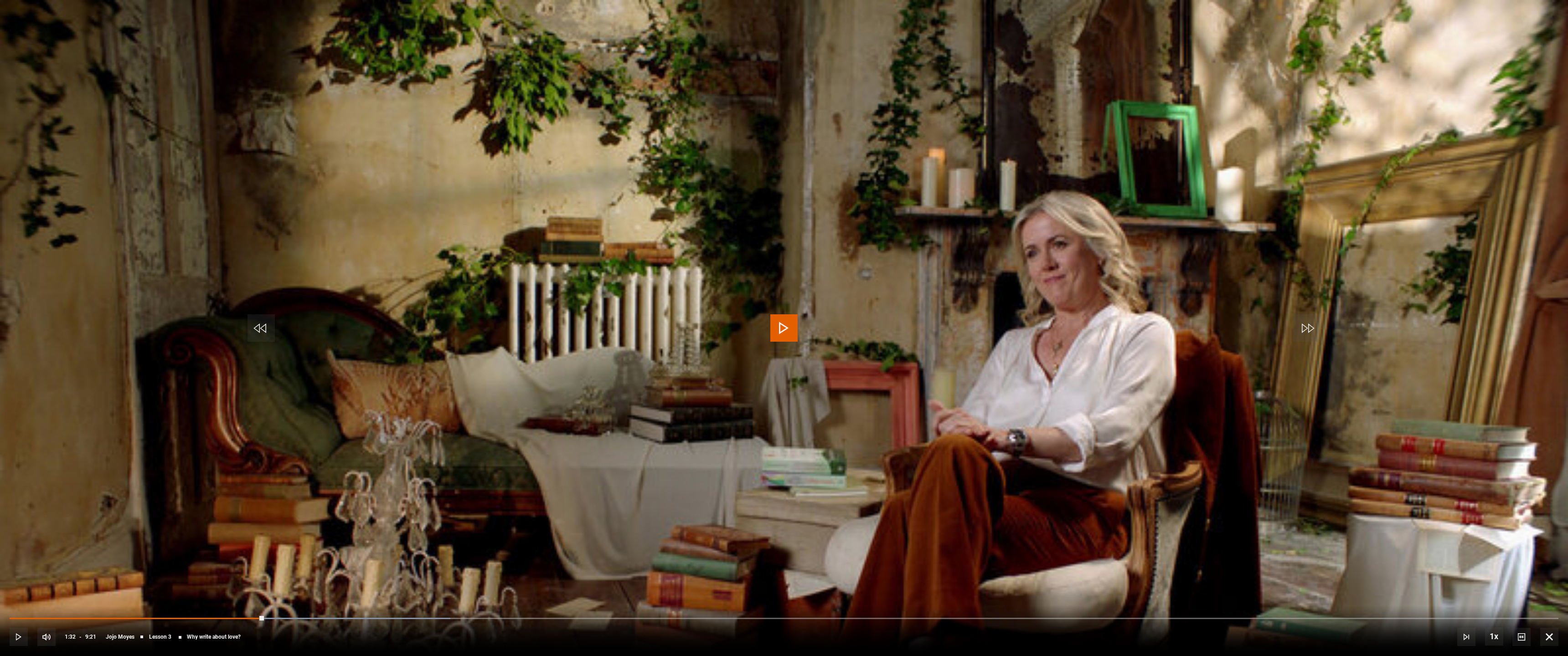 click at bounding box center [784, 328] 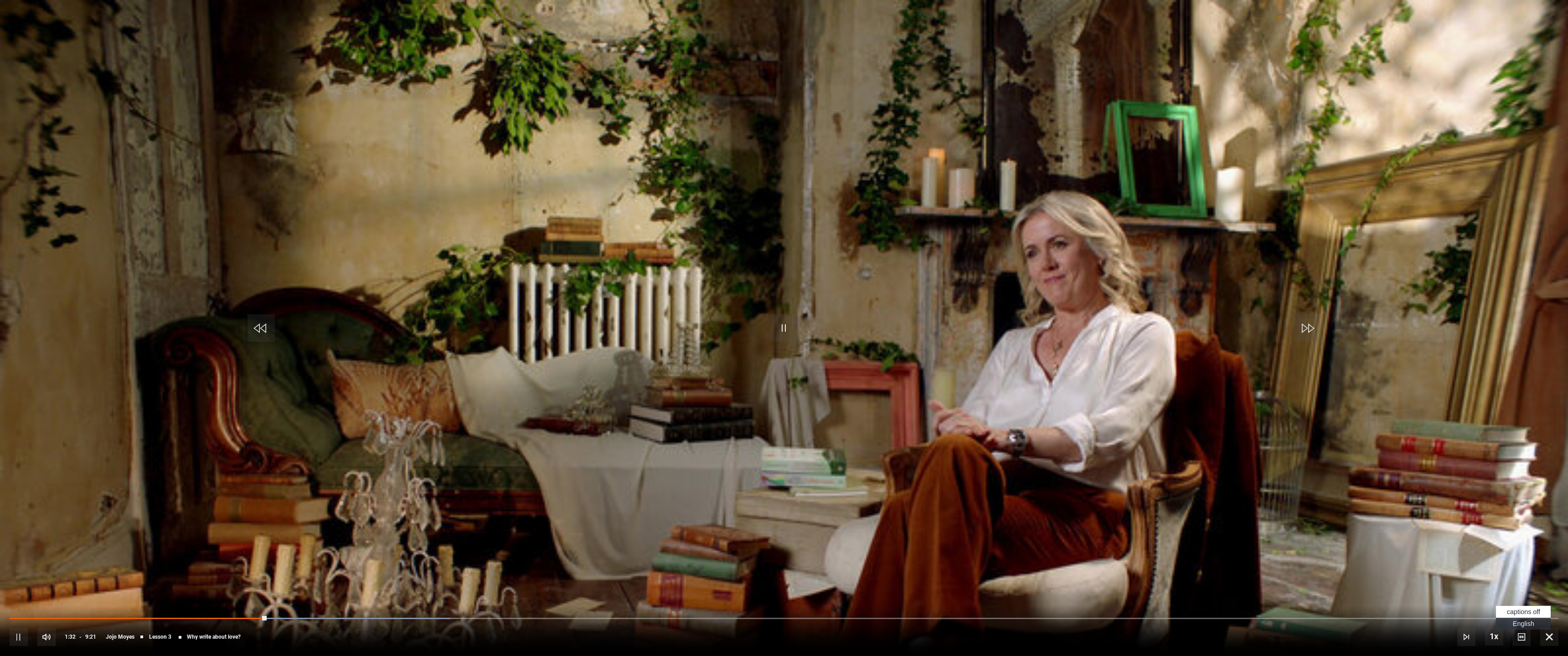 click at bounding box center [1522, 637] 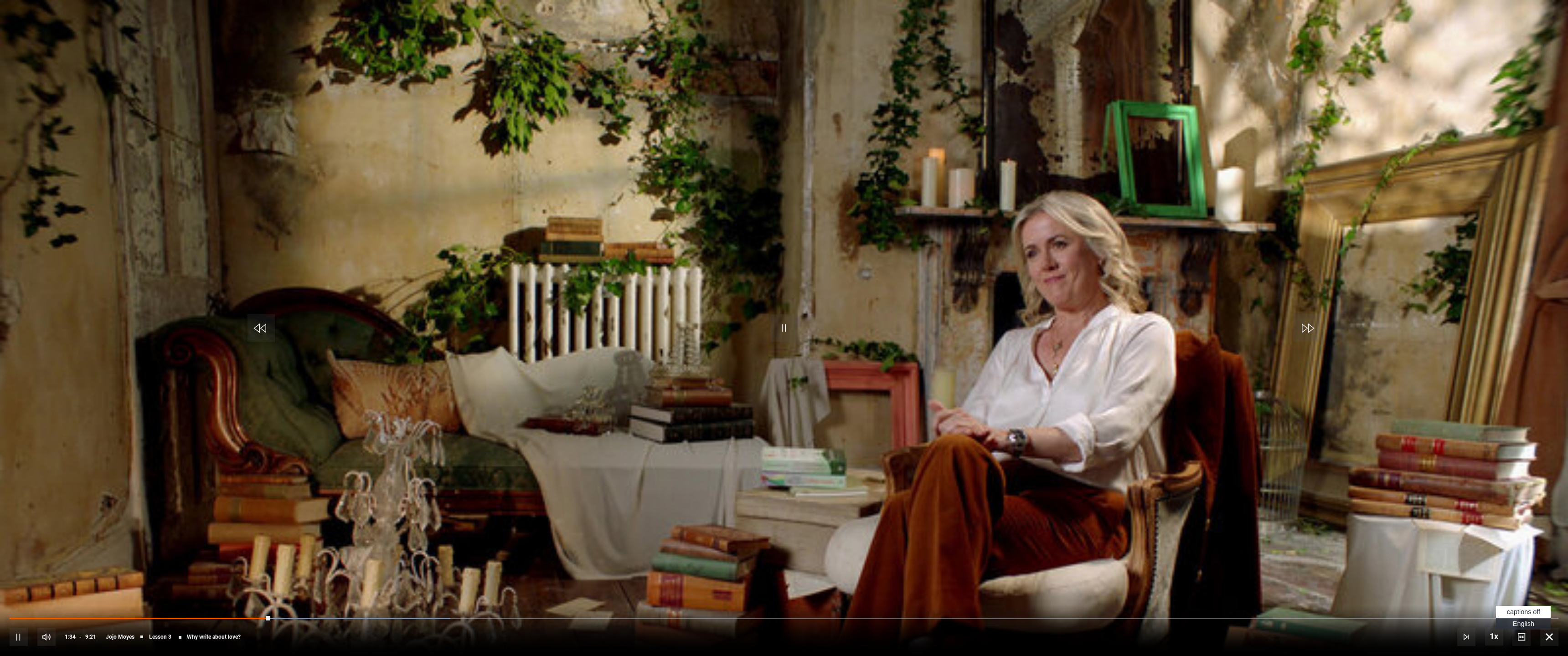 click on "English  Captions" at bounding box center (1523, 624) 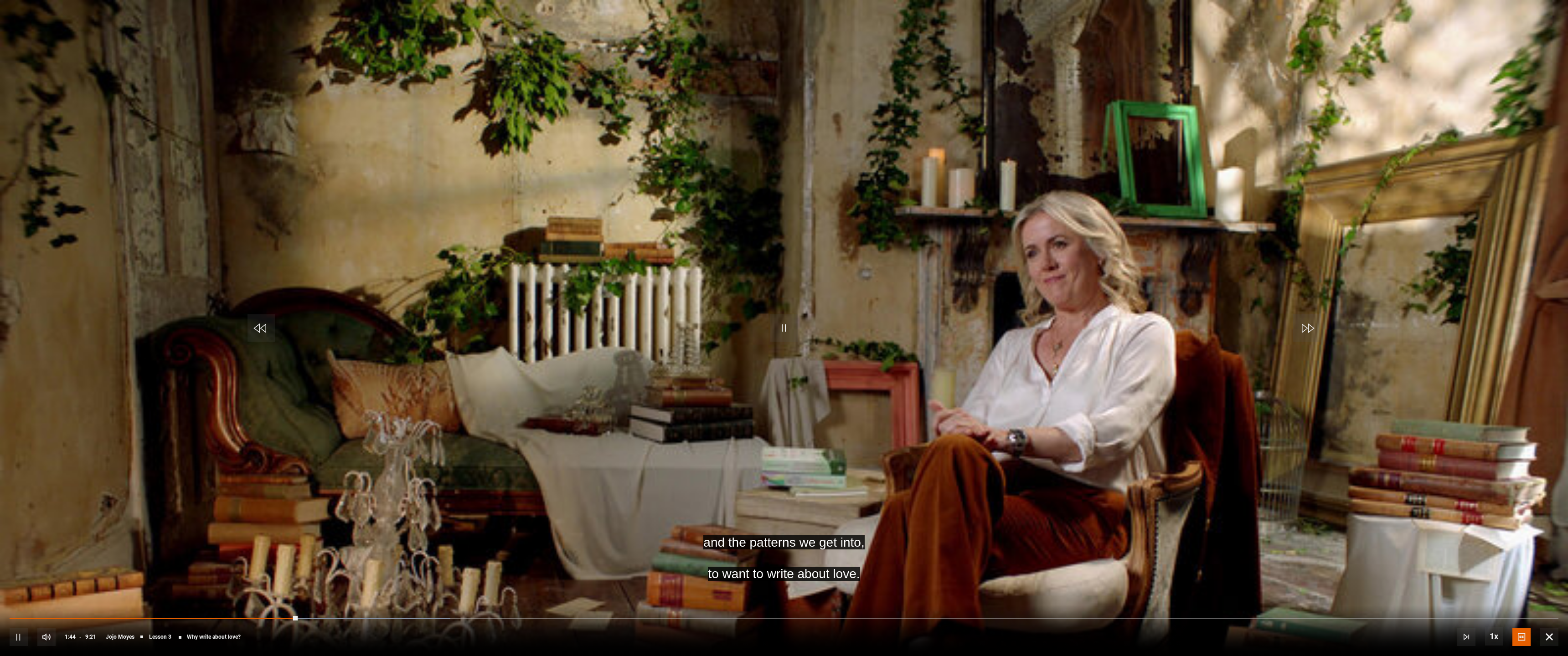 click at bounding box center (784, 328) 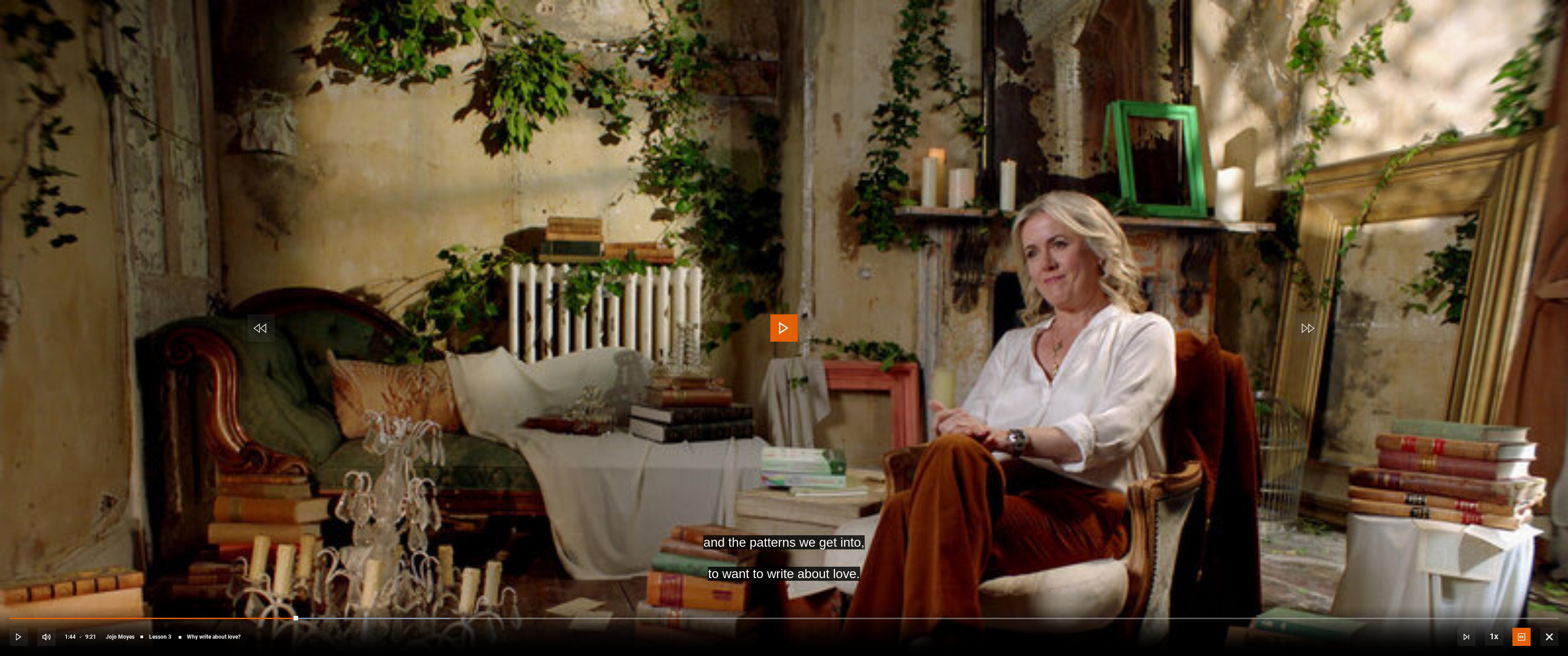 click at bounding box center (784, 328) 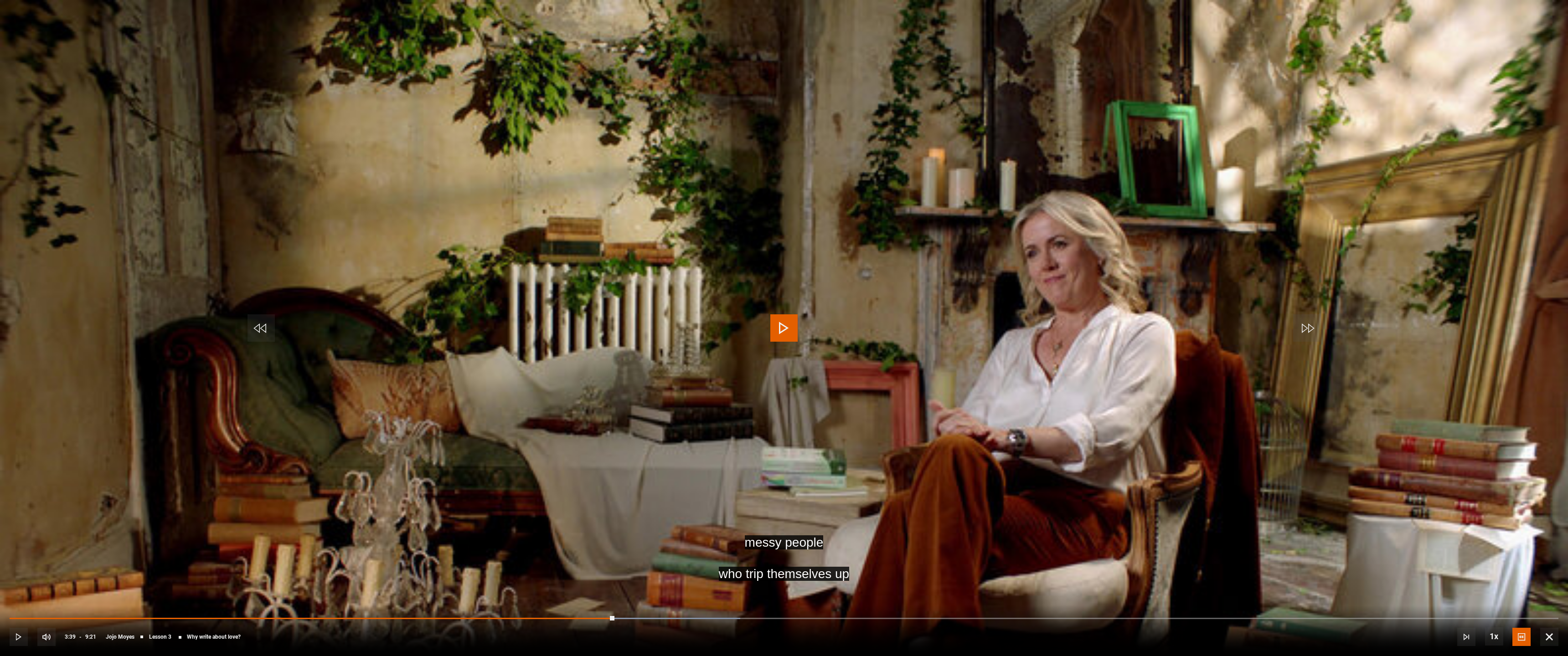 click on "10s Skip Back 10 seconds Play 10s Skip Forward 10 seconds Loaded :  47.17% 3:29 3:39 Play Mute Current Time  3:39 - Duration  9:21
Jojo Moyes
Lesson 3
Why write about love?
1x Playback Rate 2x 1.5x 1x , selected 0.5x Captions captions off English  Captions , selected" at bounding box center (784, 630) 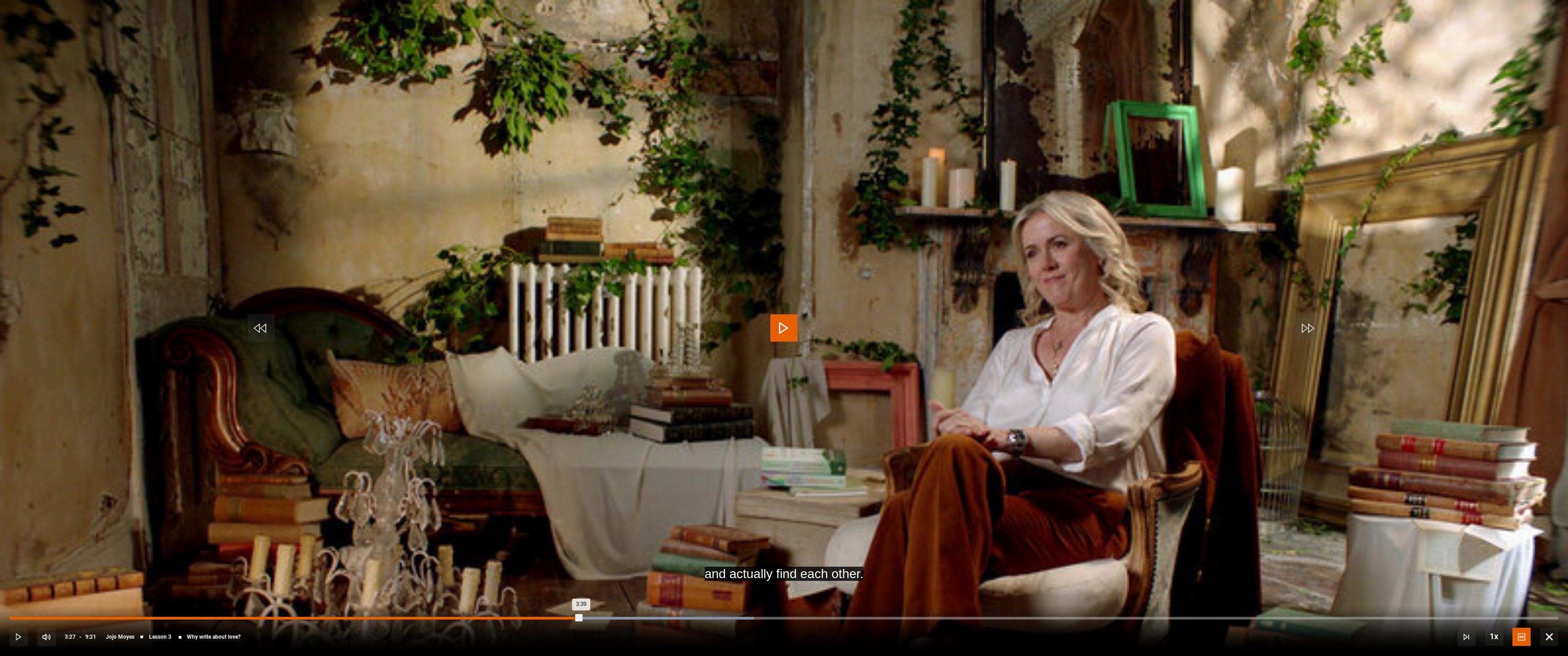 click on "Loaded :  48.05% 3:27 3:39" at bounding box center (784, 618) 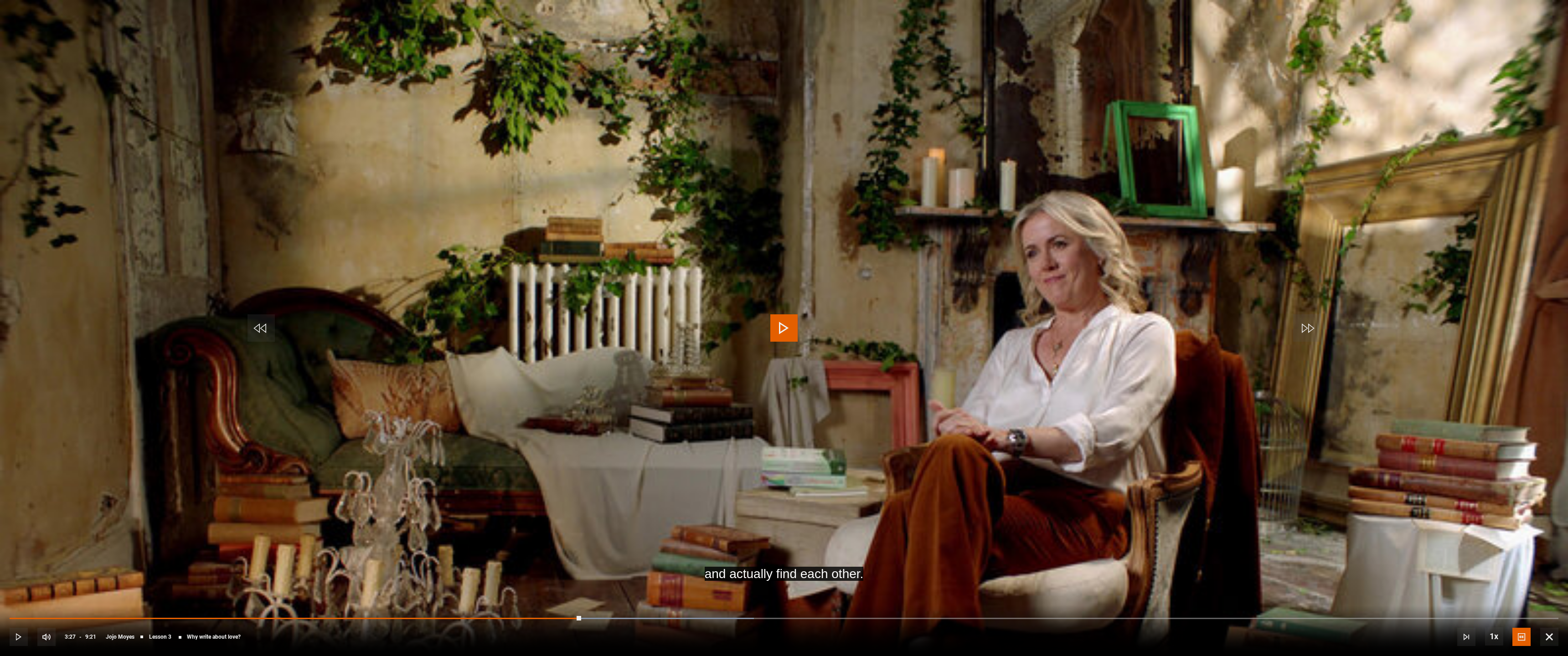 click at bounding box center [784, 328] 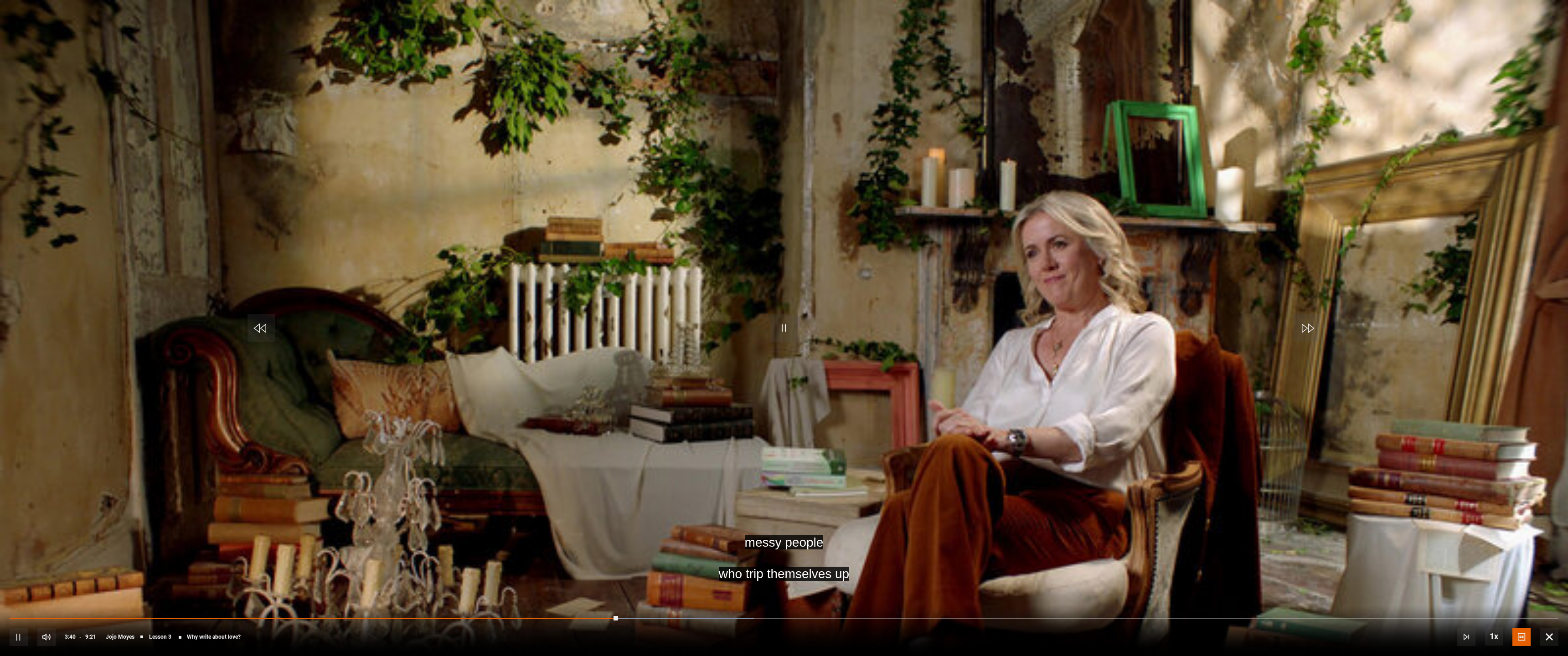 click at bounding box center [784, 328] 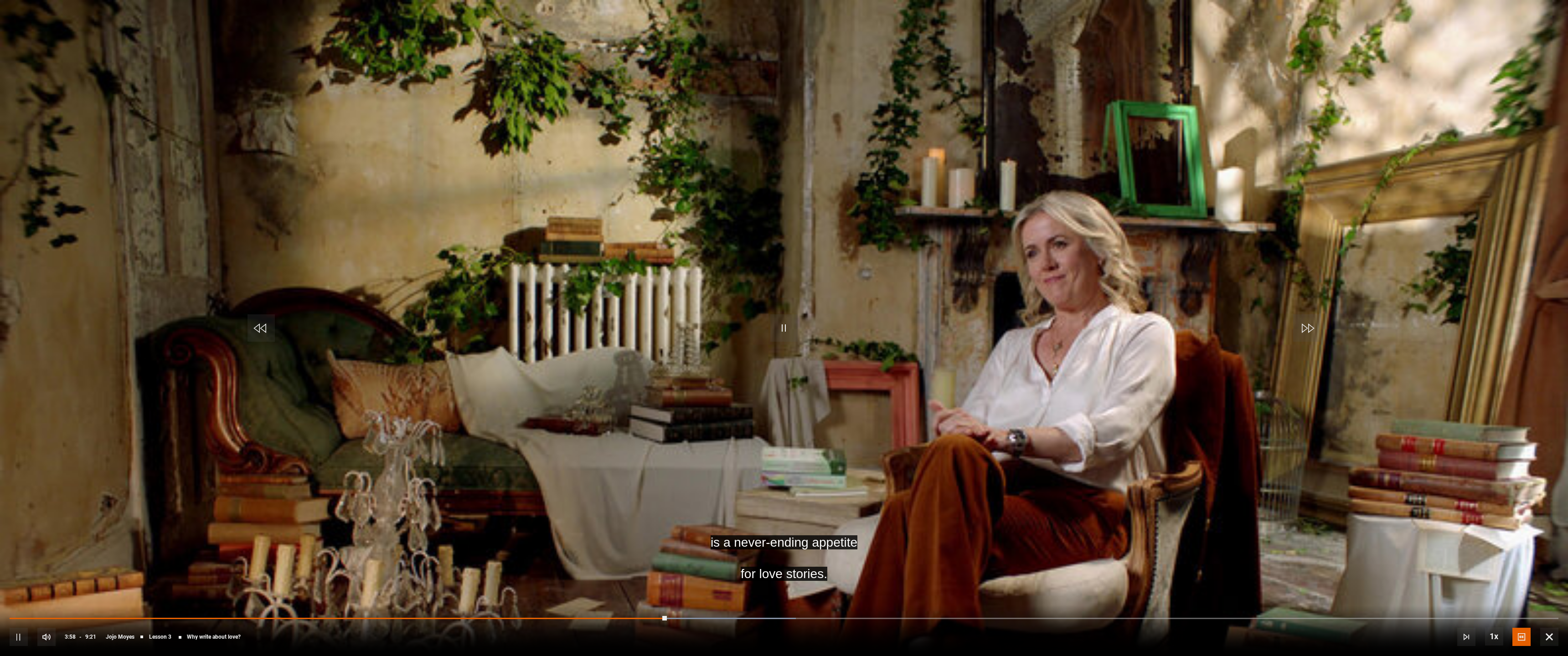 click at bounding box center [784, 328] 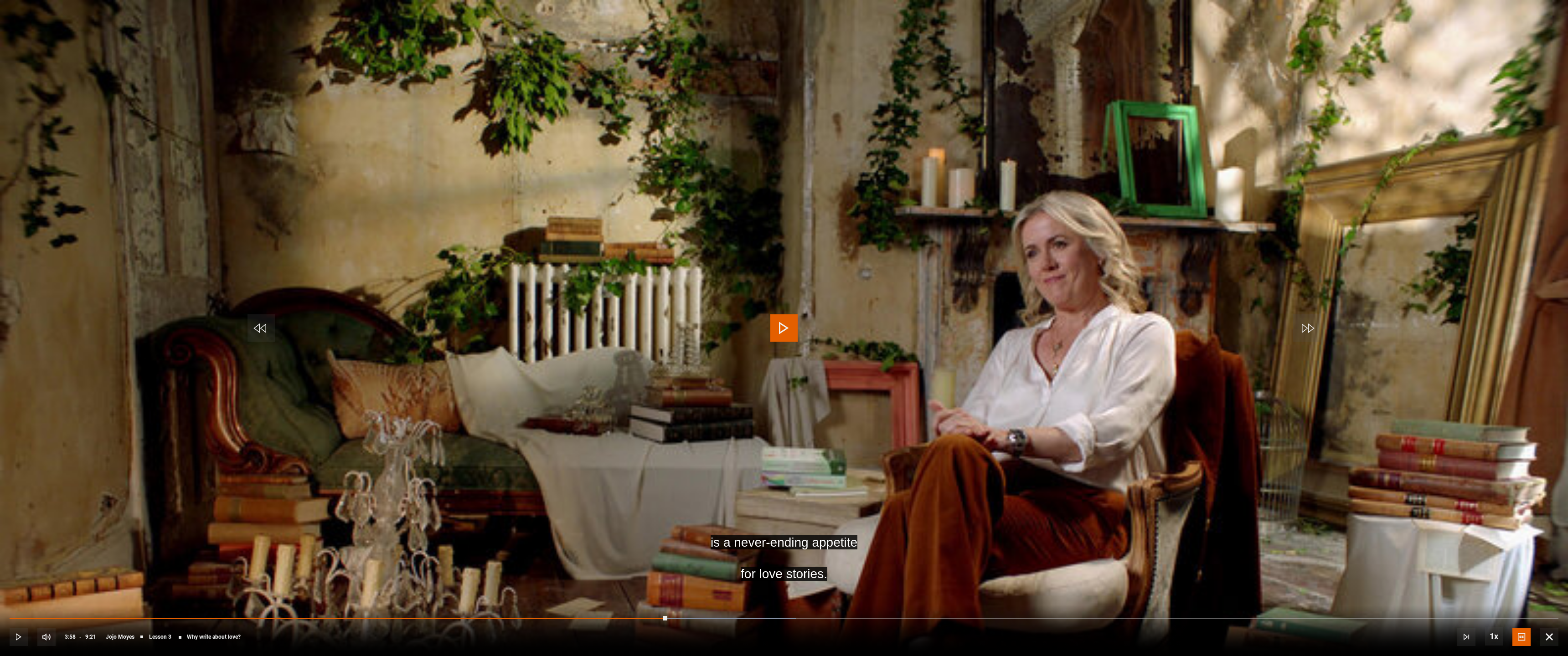 click at bounding box center [784, 328] 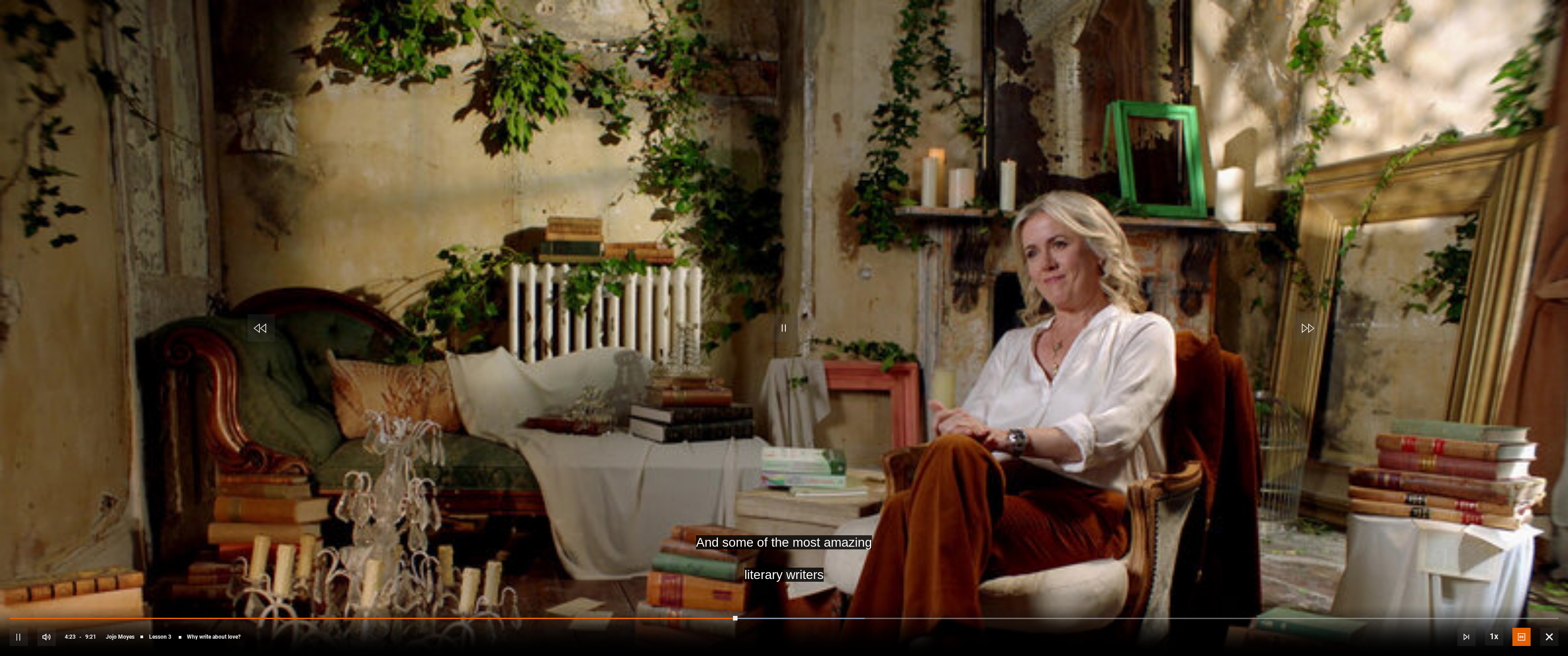 click at bounding box center [784, 328] 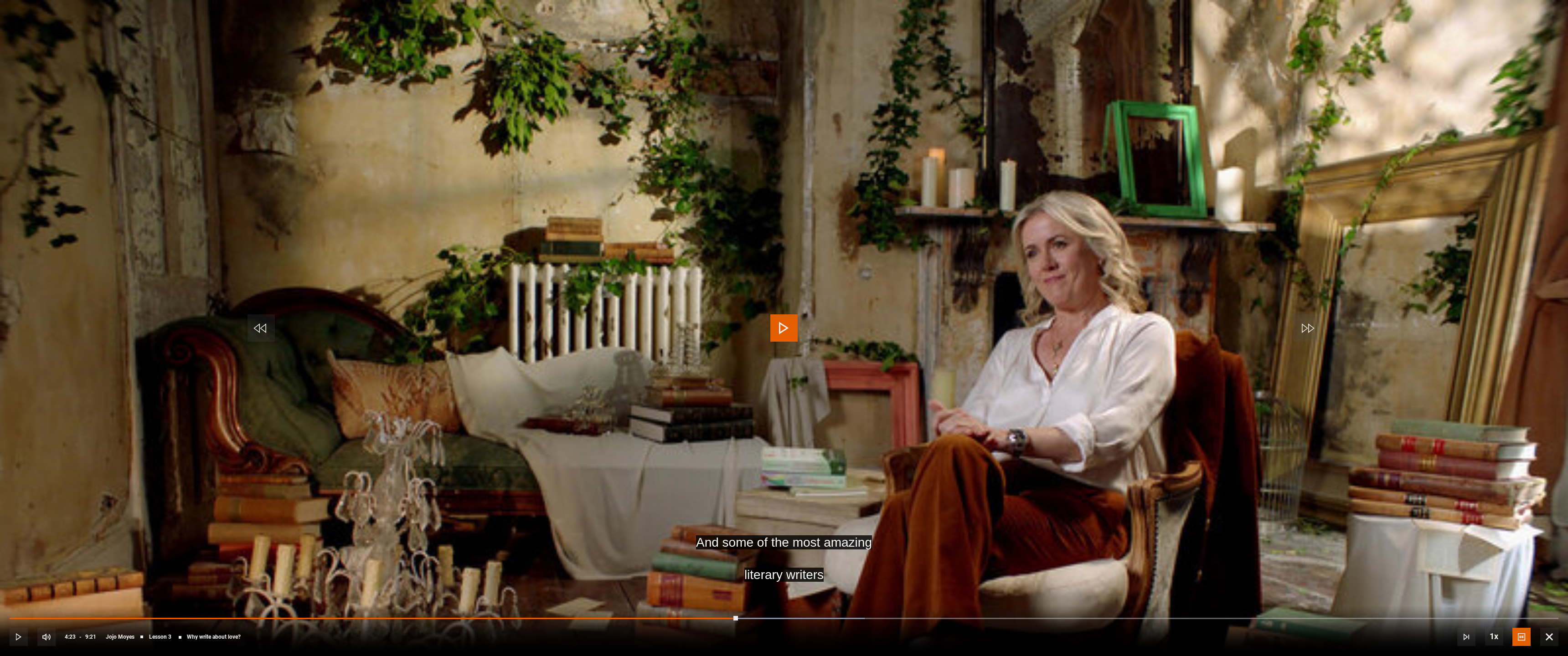 click at bounding box center (784, 328) 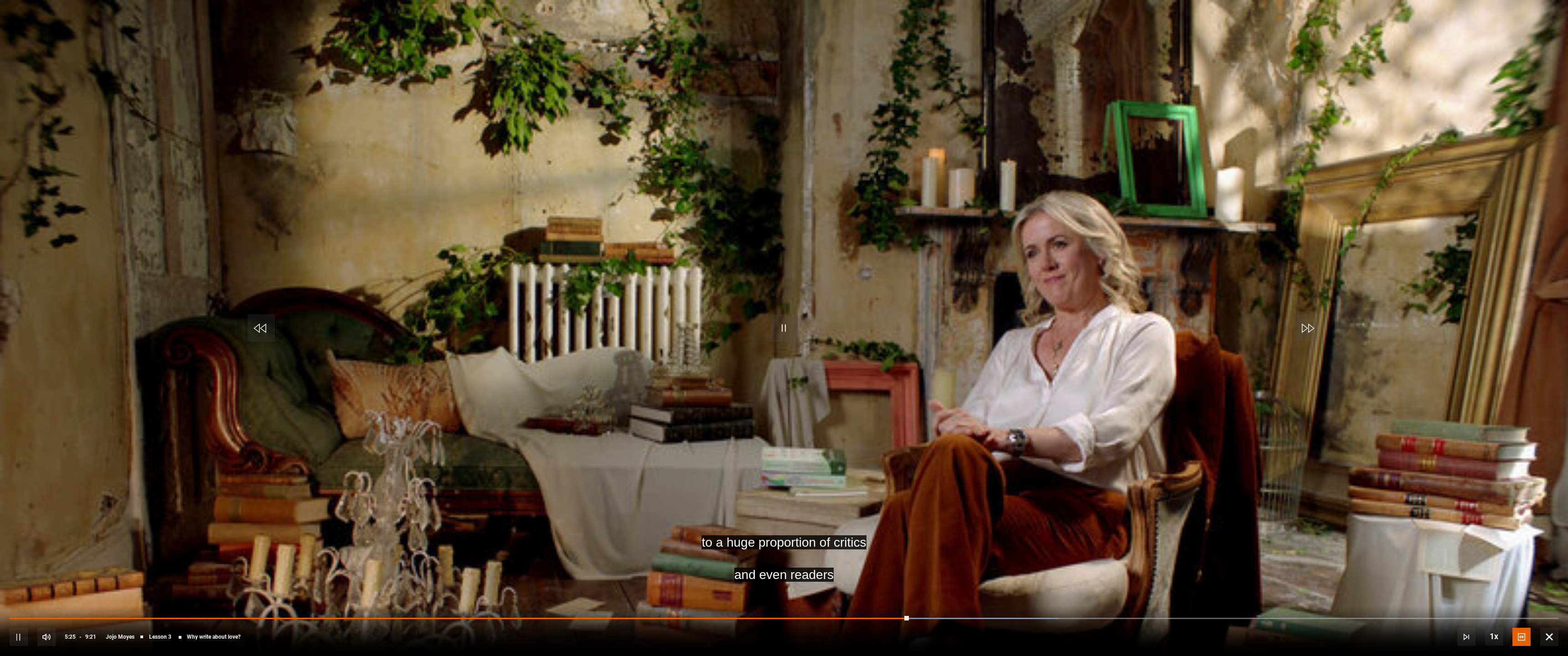 click at bounding box center (784, 328) 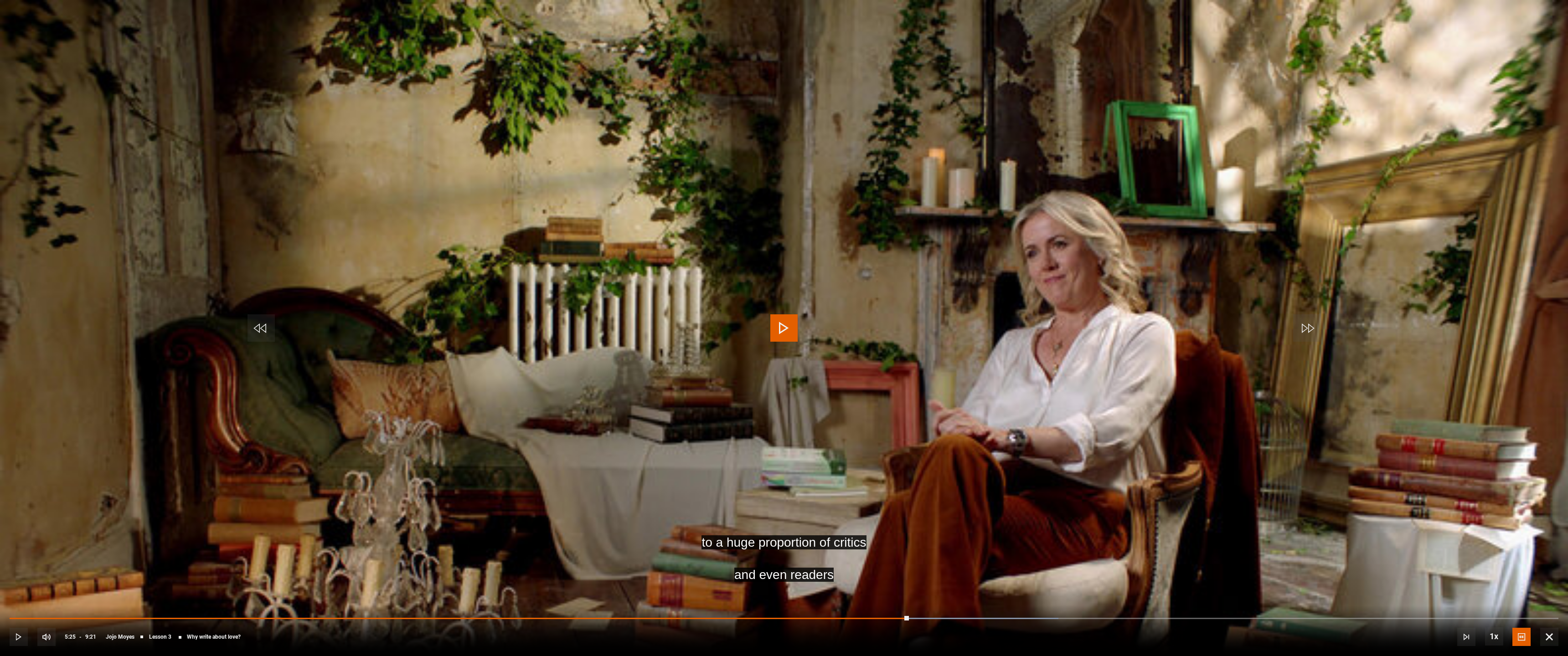 click at bounding box center [1549, 637] 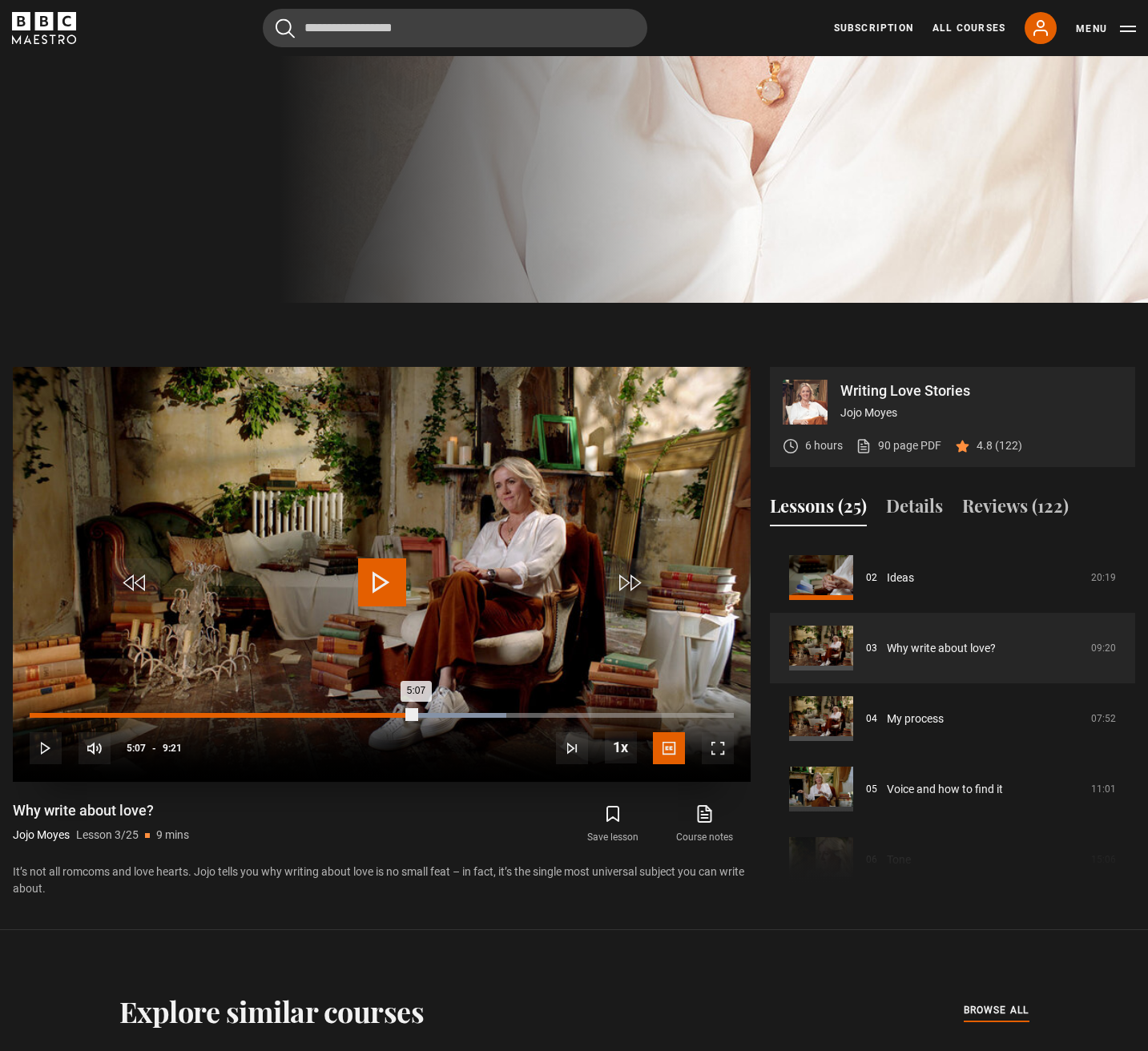 click on "Loaded :  67.72% 5:07 5:07" at bounding box center [381, 715] 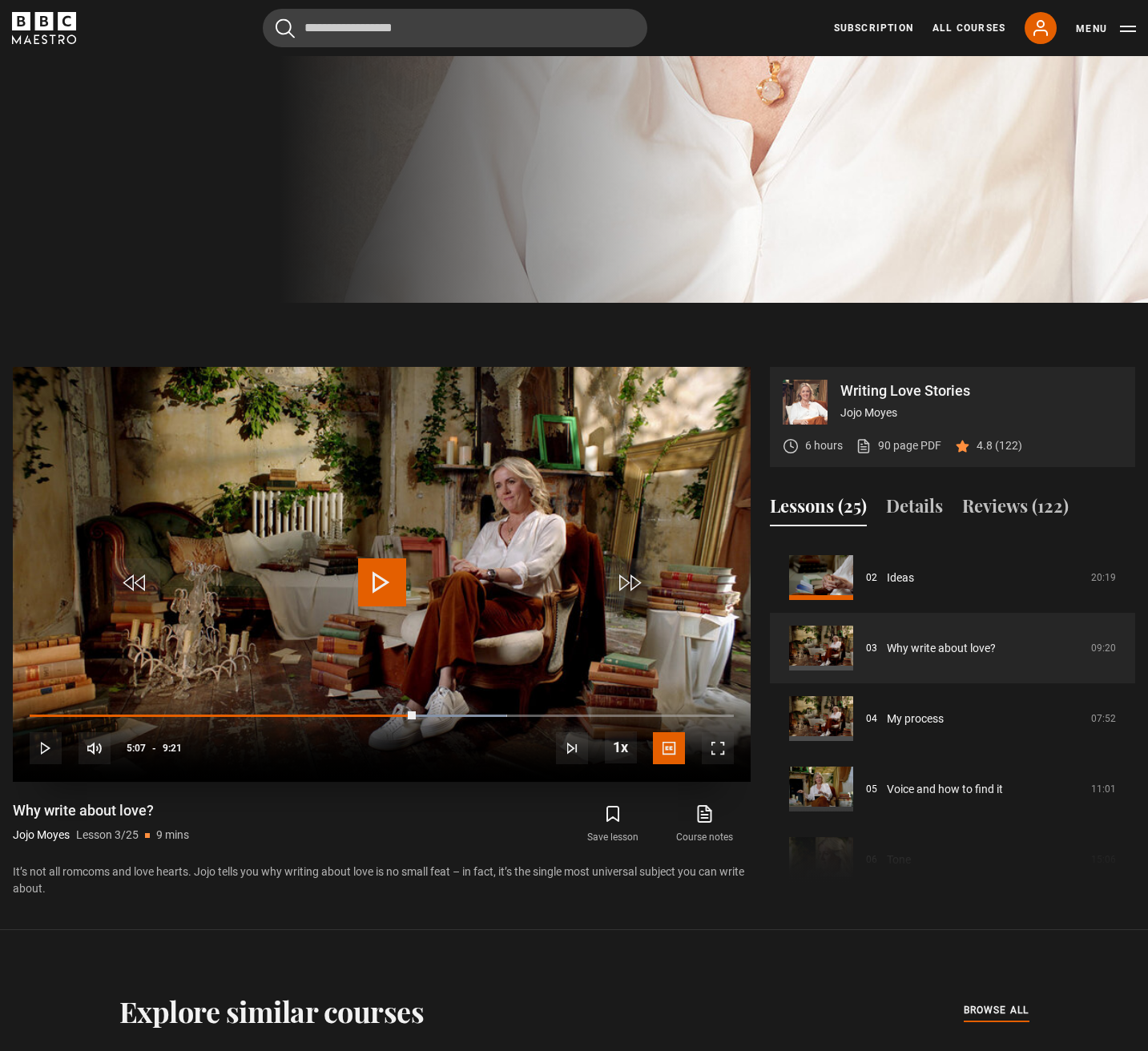click at bounding box center [381, 574] 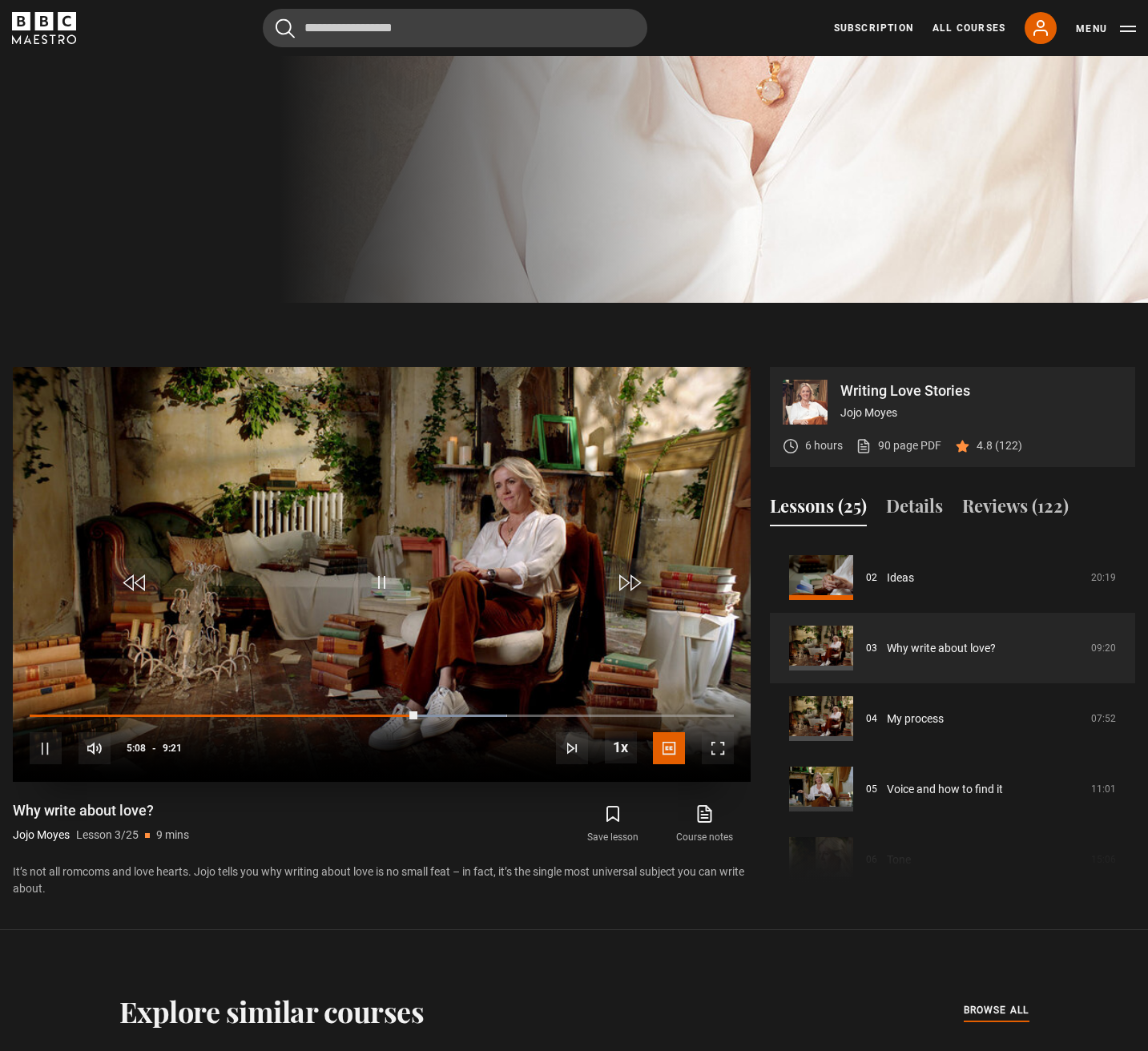 click at bounding box center (718, 748) 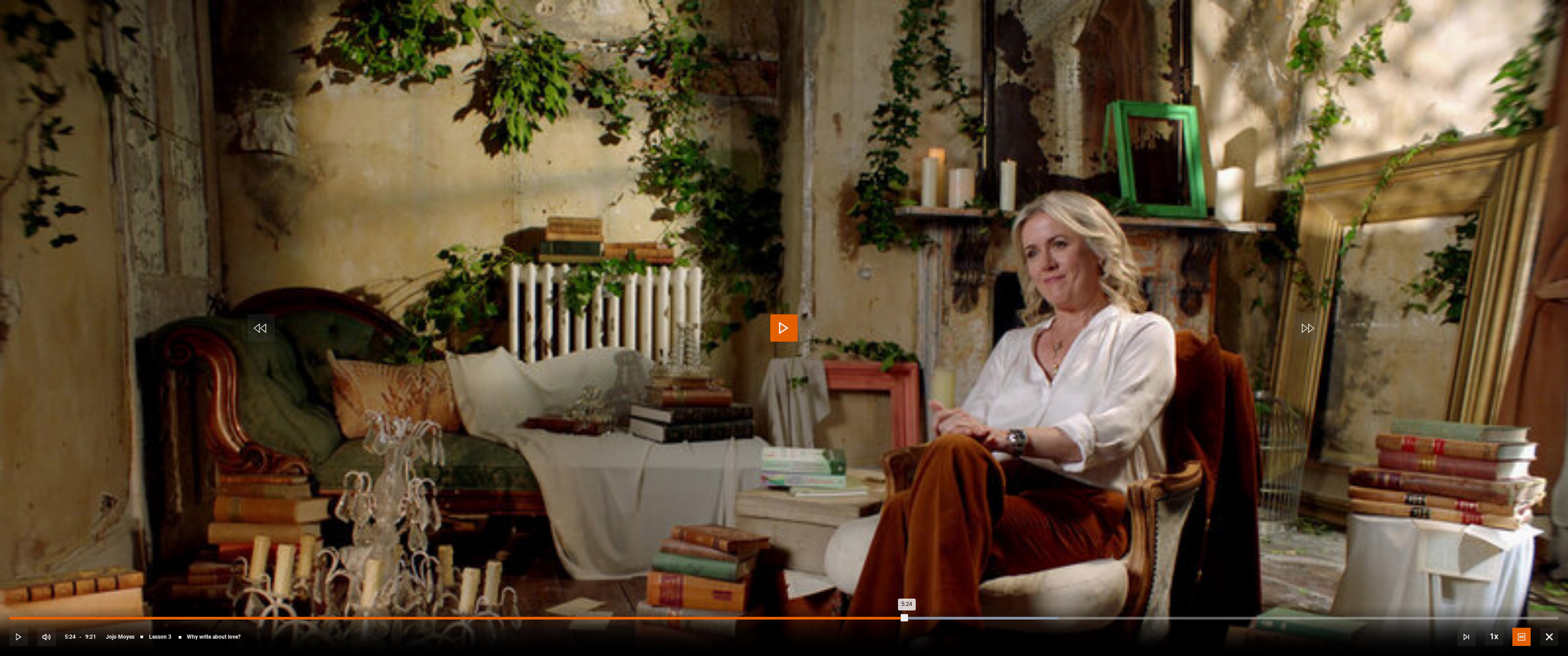 click on "Loaded :  67.72% 5:24 5:24" at bounding box center [784, 618] 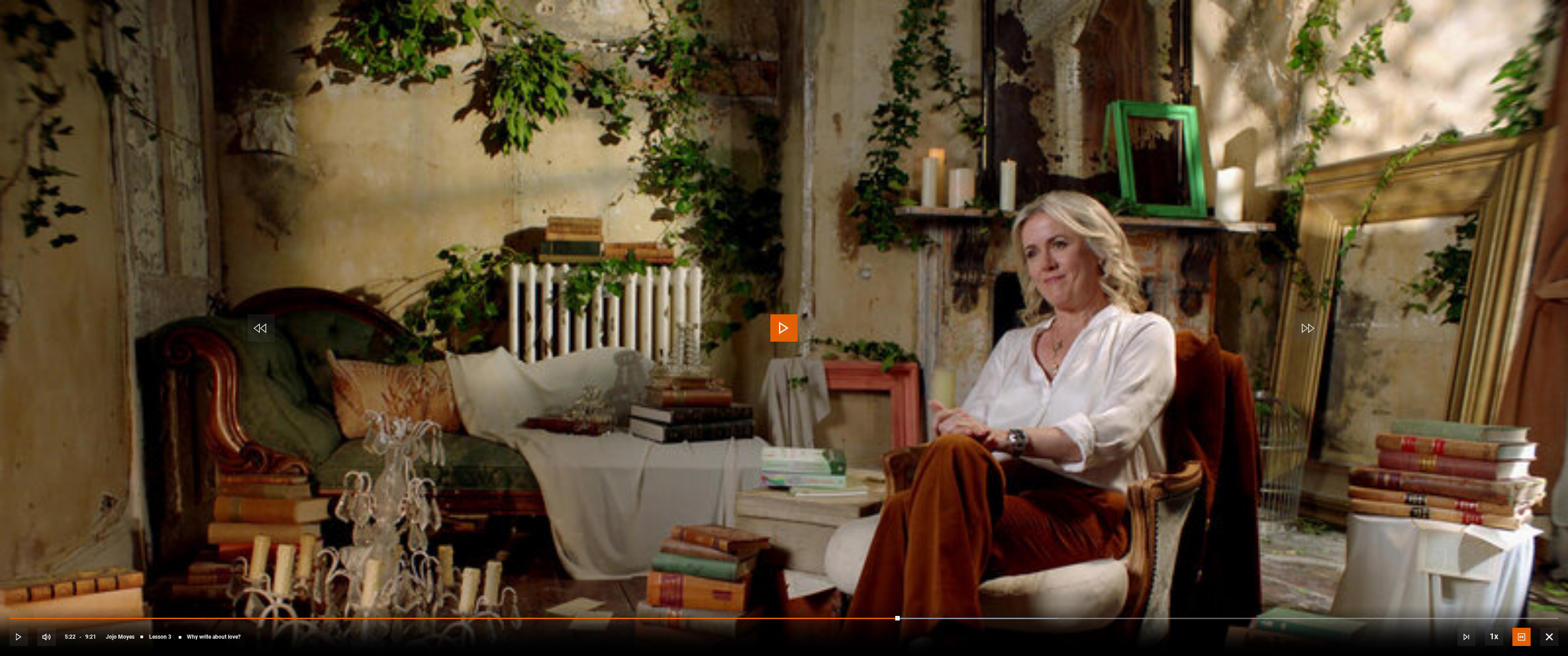 click at bounding box center [784, 328] 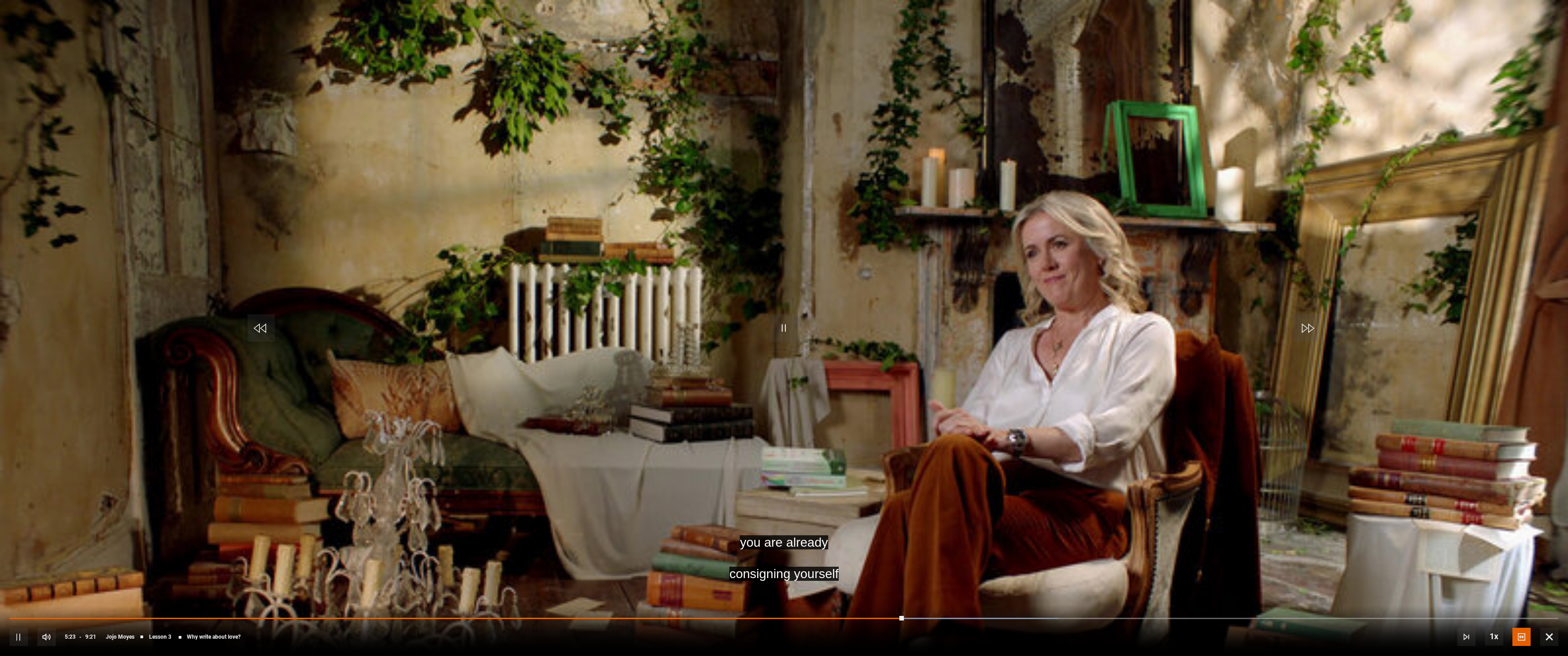 click on "10s Skip Back 10 seconds Pause 10s Skip Forward 10 seconds Loaded :  67.72% 5:15 5:23 Pause Mute Current Time  5:23 - Duration  9:21
Jojo Moyes
Lesson 3
Why write about love?
1x Playback Rate 2x 1.5x 1x , selected 0.5x Captions captions off English  Captions , selected" at bounding box center [784, 630] 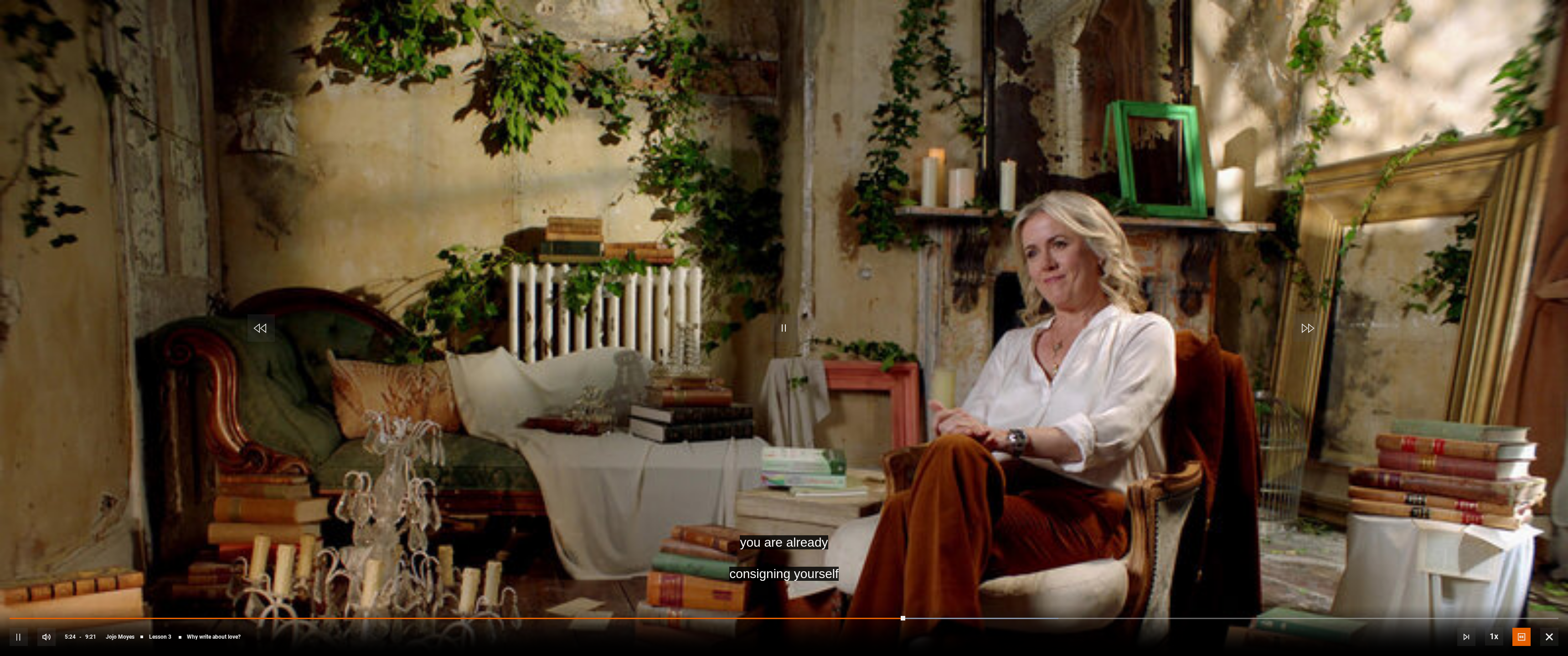 click on "10s Skip Back 10 seconds Pause 10s Skip Forward 10 seconds Loaded :  67.72% 5:15 5:24 Pause Mute Current Time  5:24 - Duration  9:21
Jojo Moyes
Lesson 3
Why write about love?
1x Playback Rate 2x 1.5x 1x , selected 0.5x Captions captions off English  Captions , selected" at bounding box center [784, 630] 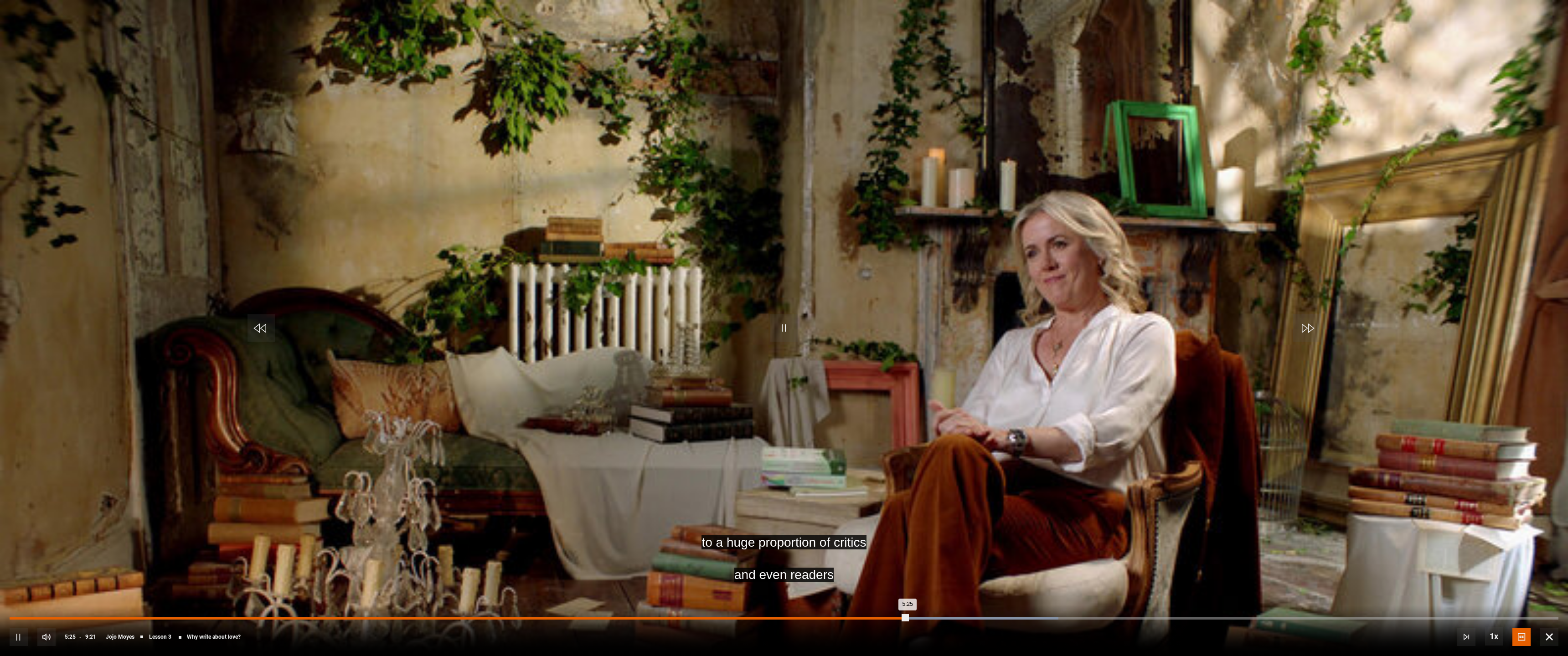 click on "Loaded :  67.72% 5:15 5:25" at bounding box center (784, 618) 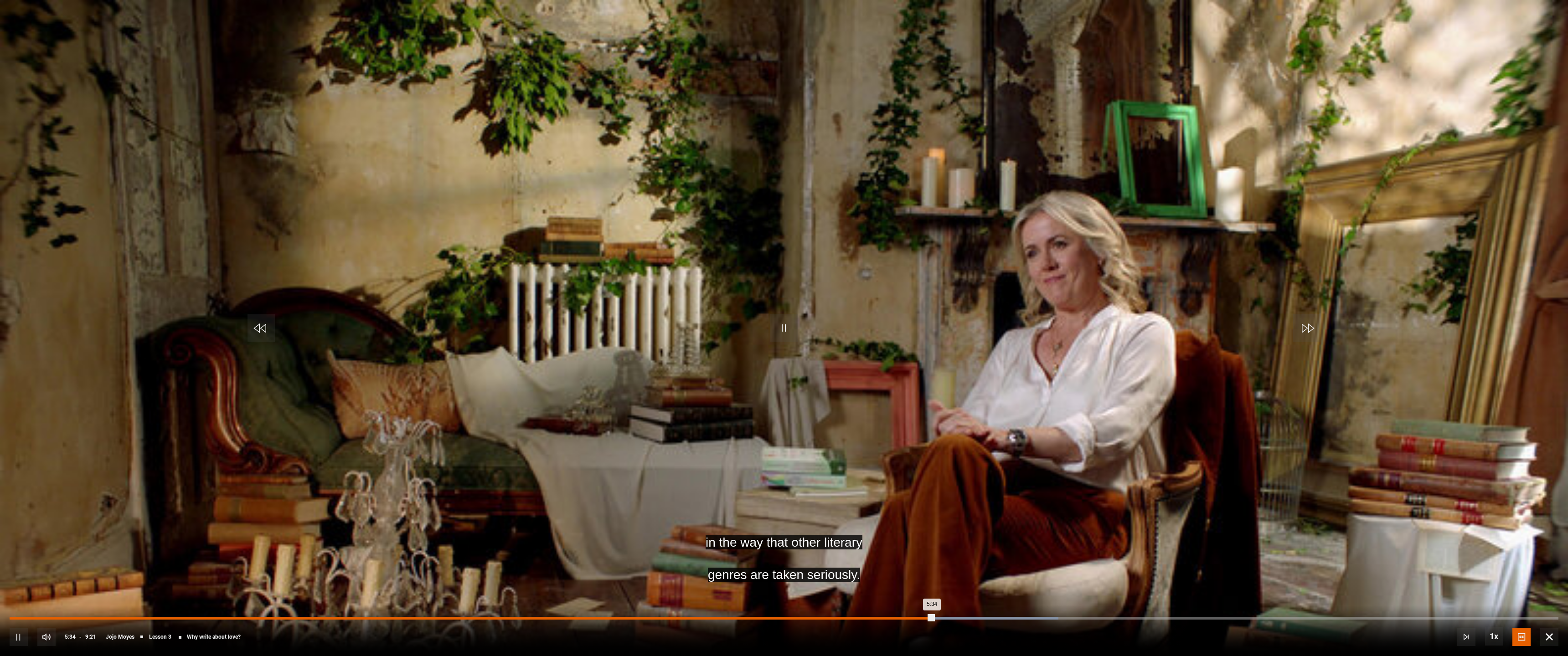 click on "Loaded :  67.72% 5:22 5:34" at bounding box center (784, 618) 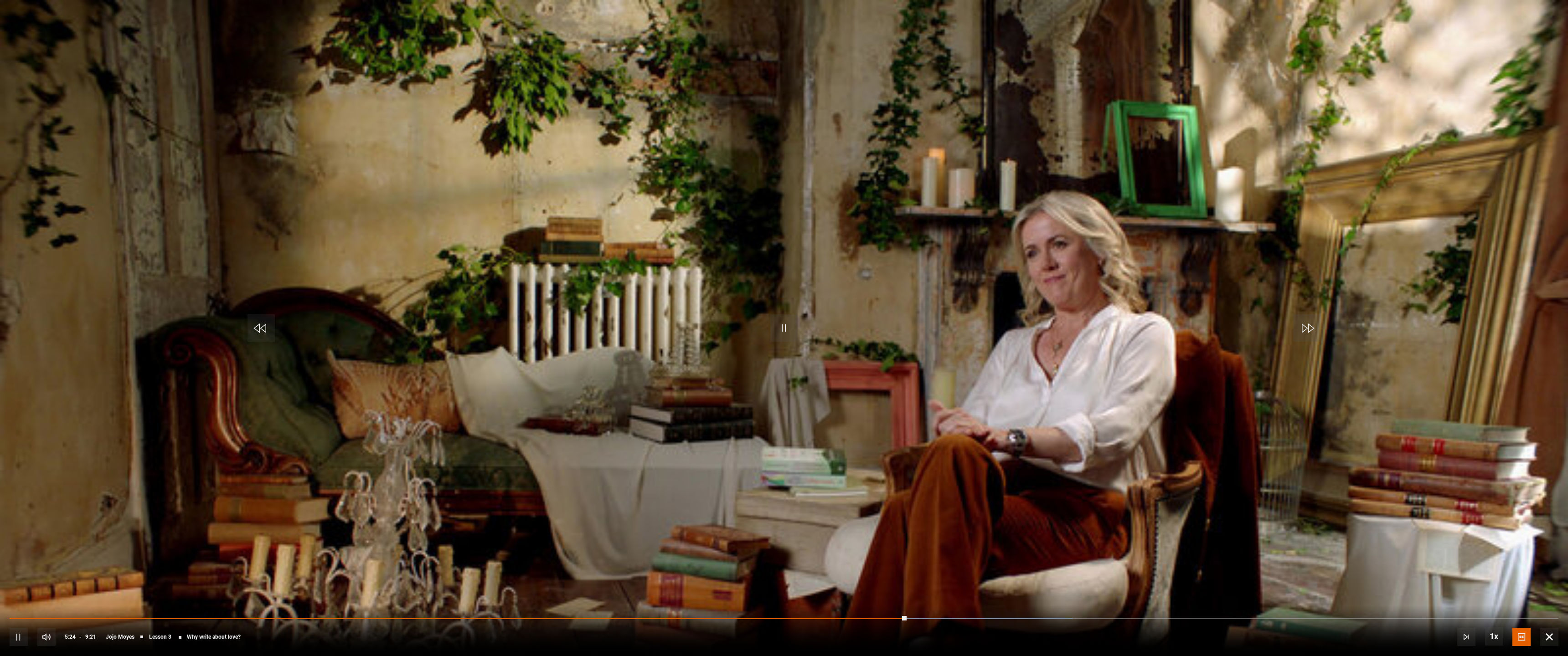 click at bounding box center [784, 328] 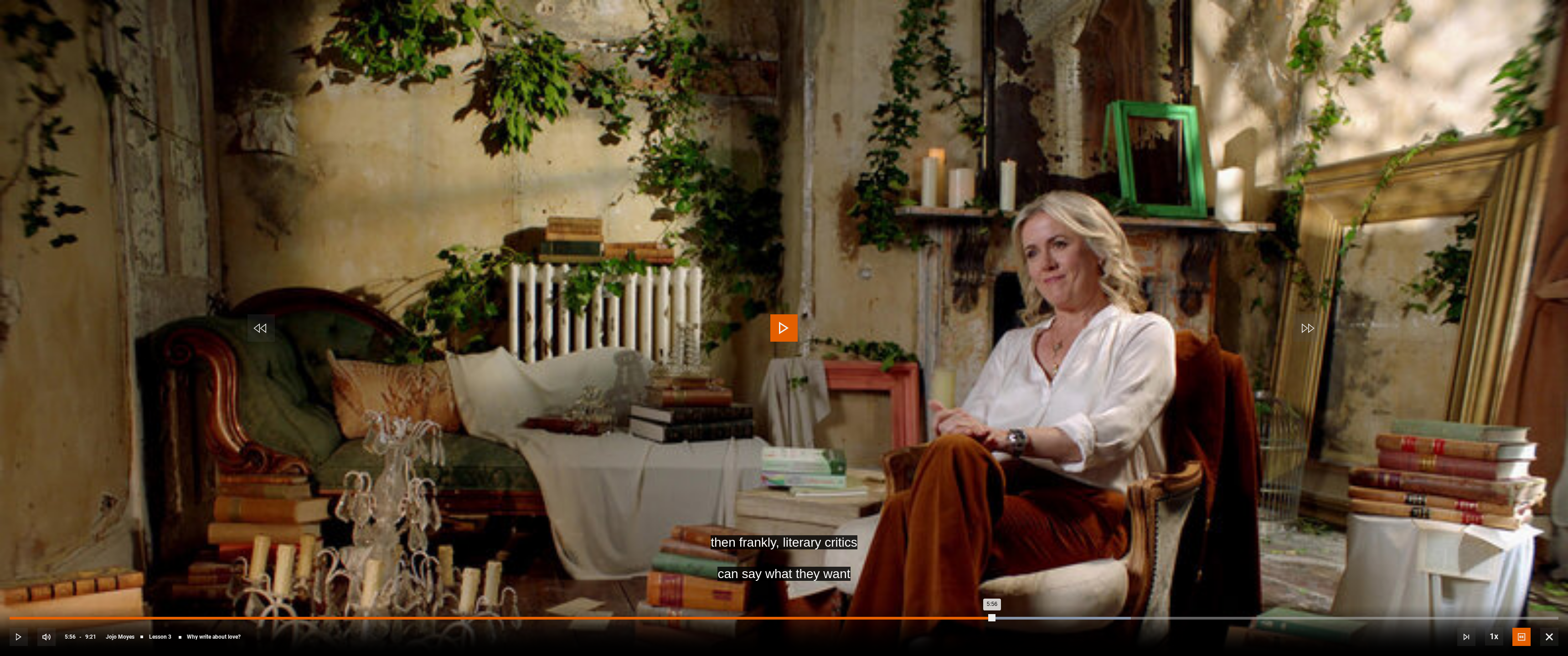 click on "Loaded :  72.40% 5:48 5:56" at bounding box center (784, 618) 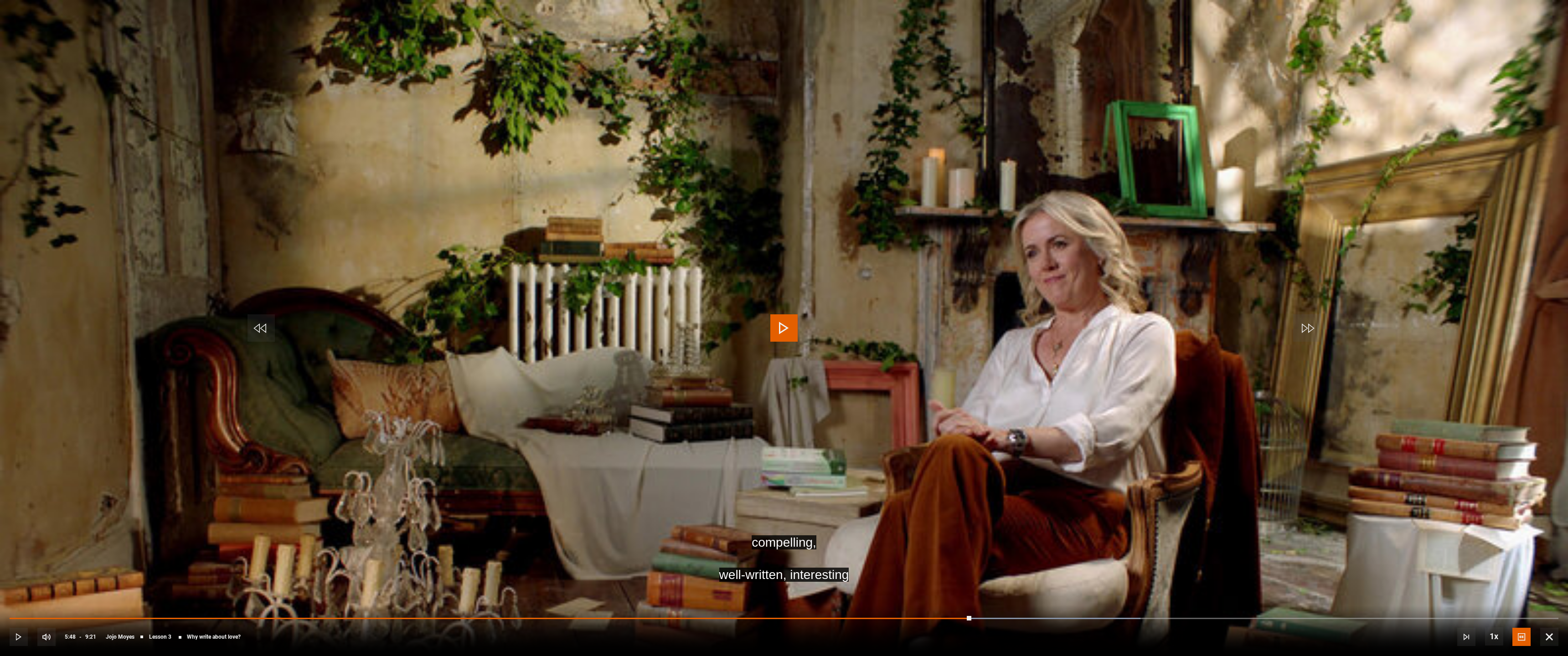 click at bounding box center (784, 328) 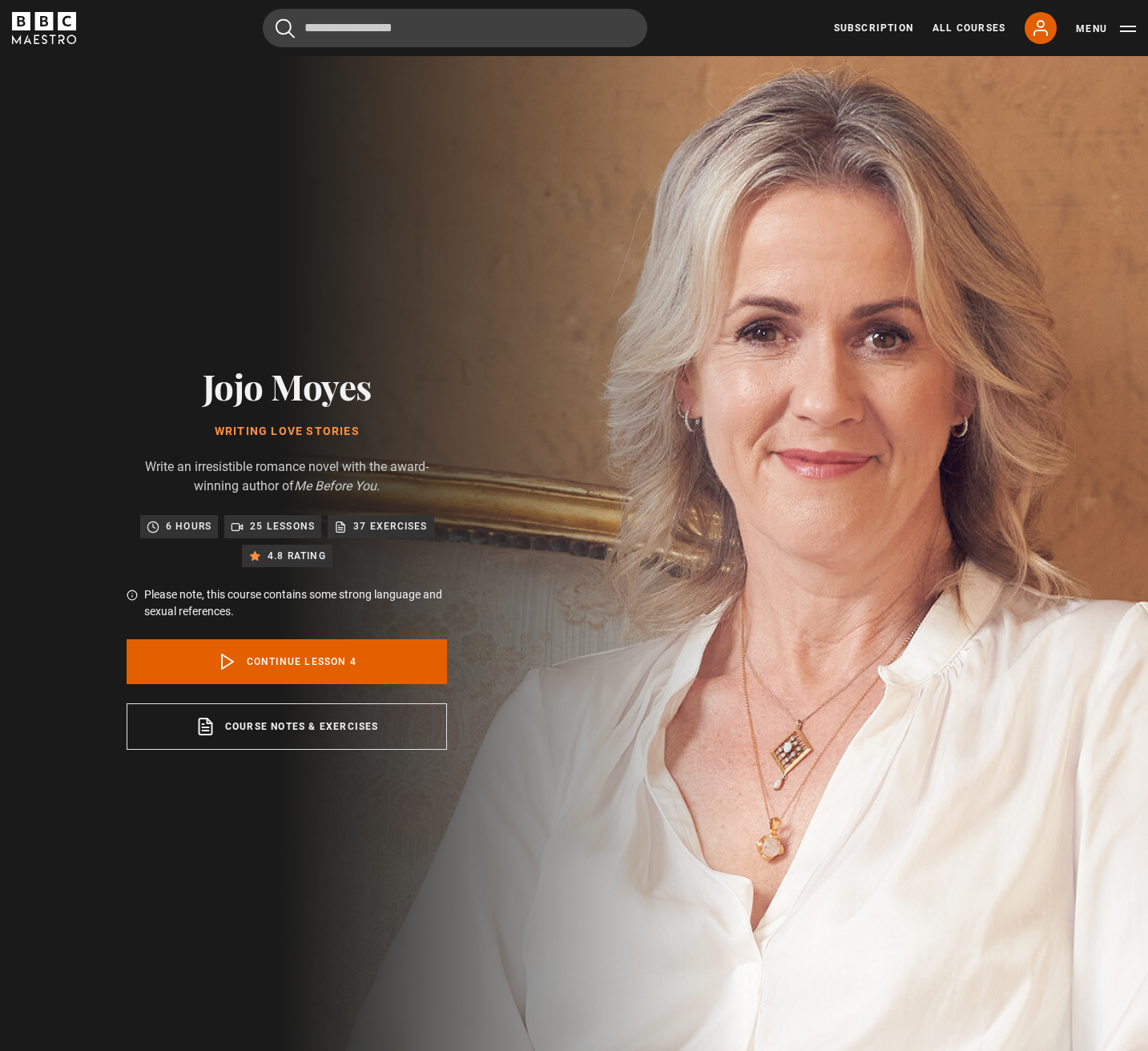 scroll, scrollTop: 1059, scrollLeft: 0, axis: vertical 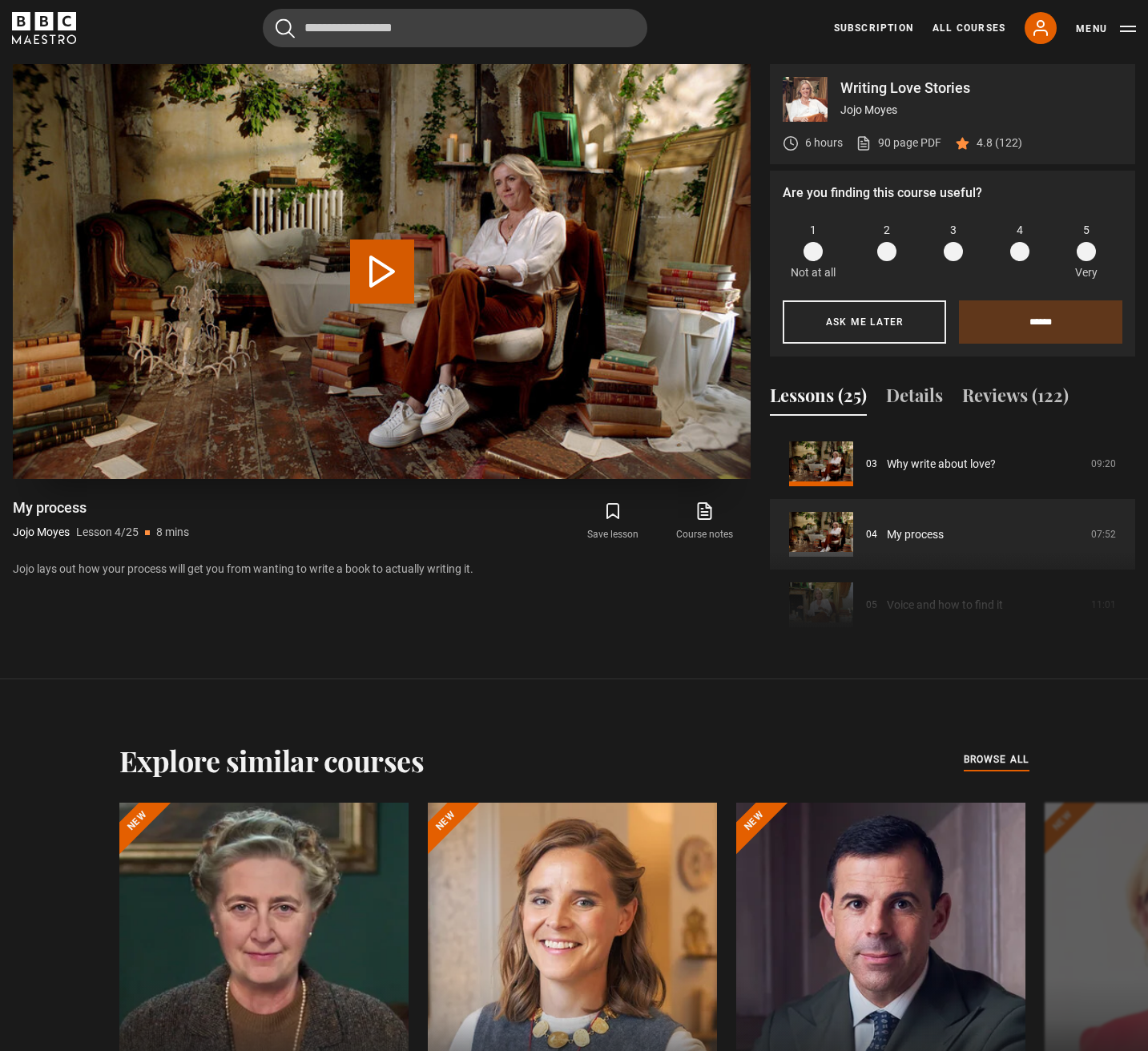 click at bounding box center (381, 272) 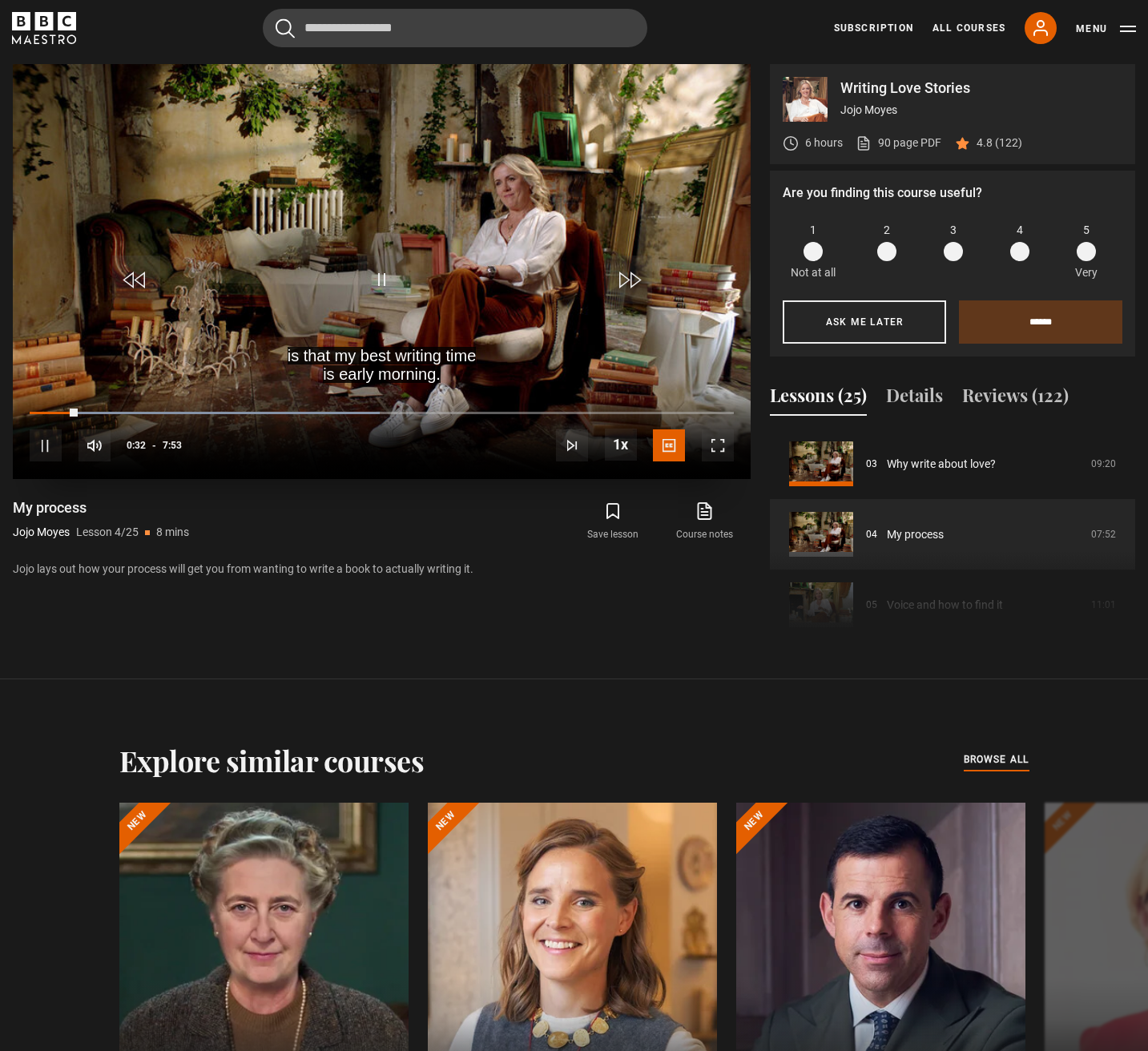 click at bounding box center [718, 445] 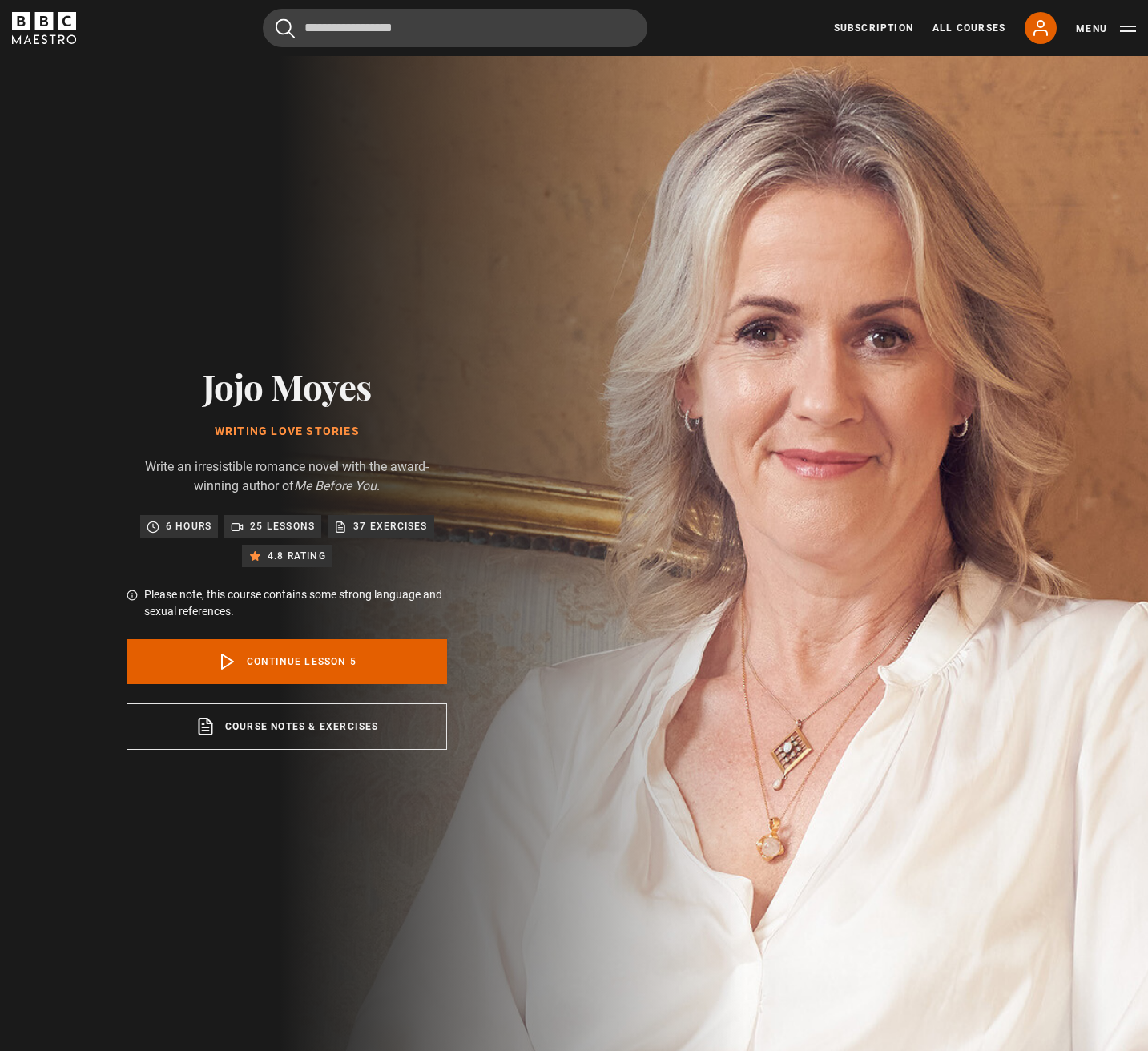 scroll, scrollTop: 1059, scrollLeft: 0, axis: vertical 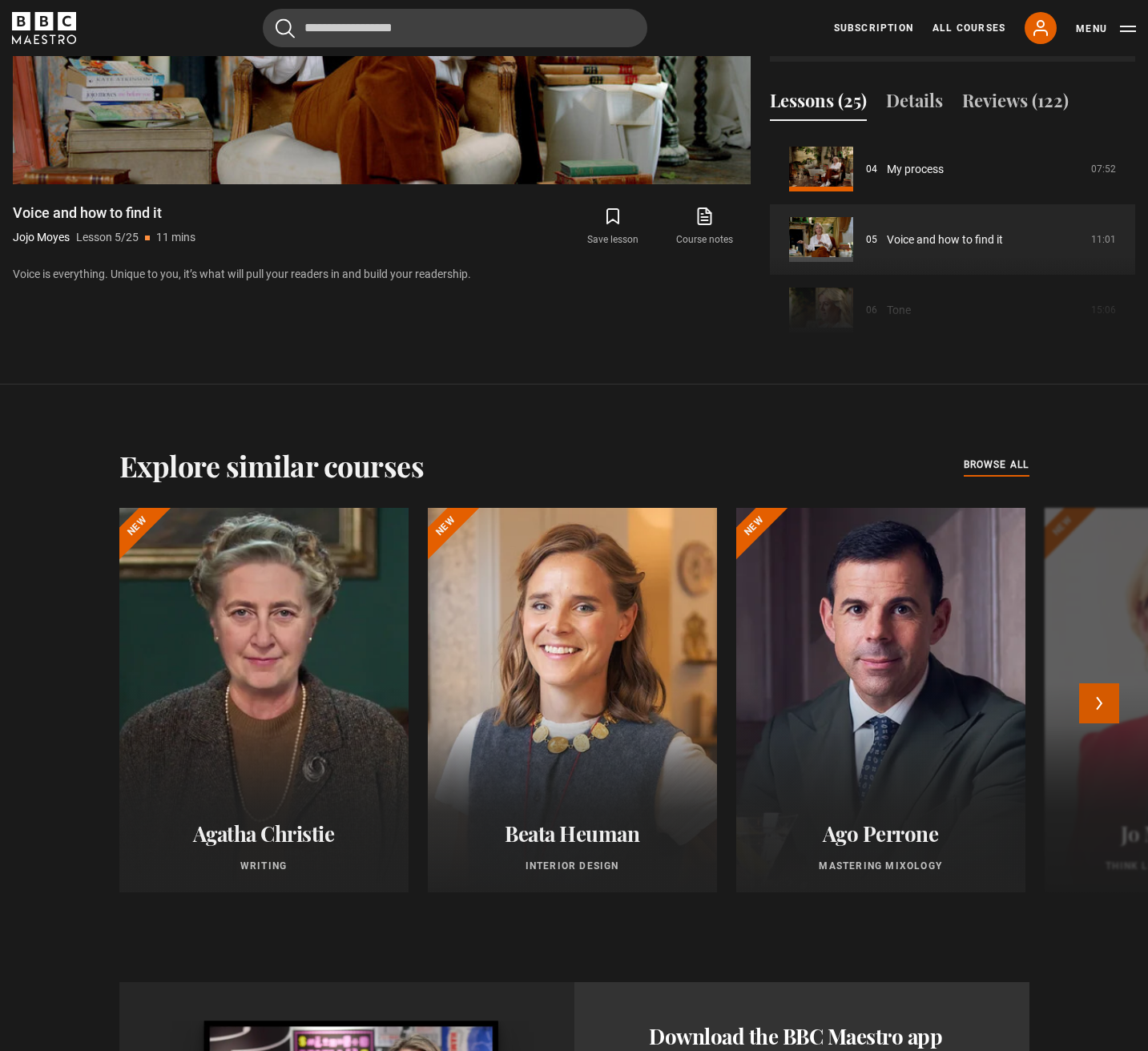 click on "Next" at bounding box center [1099, 703] 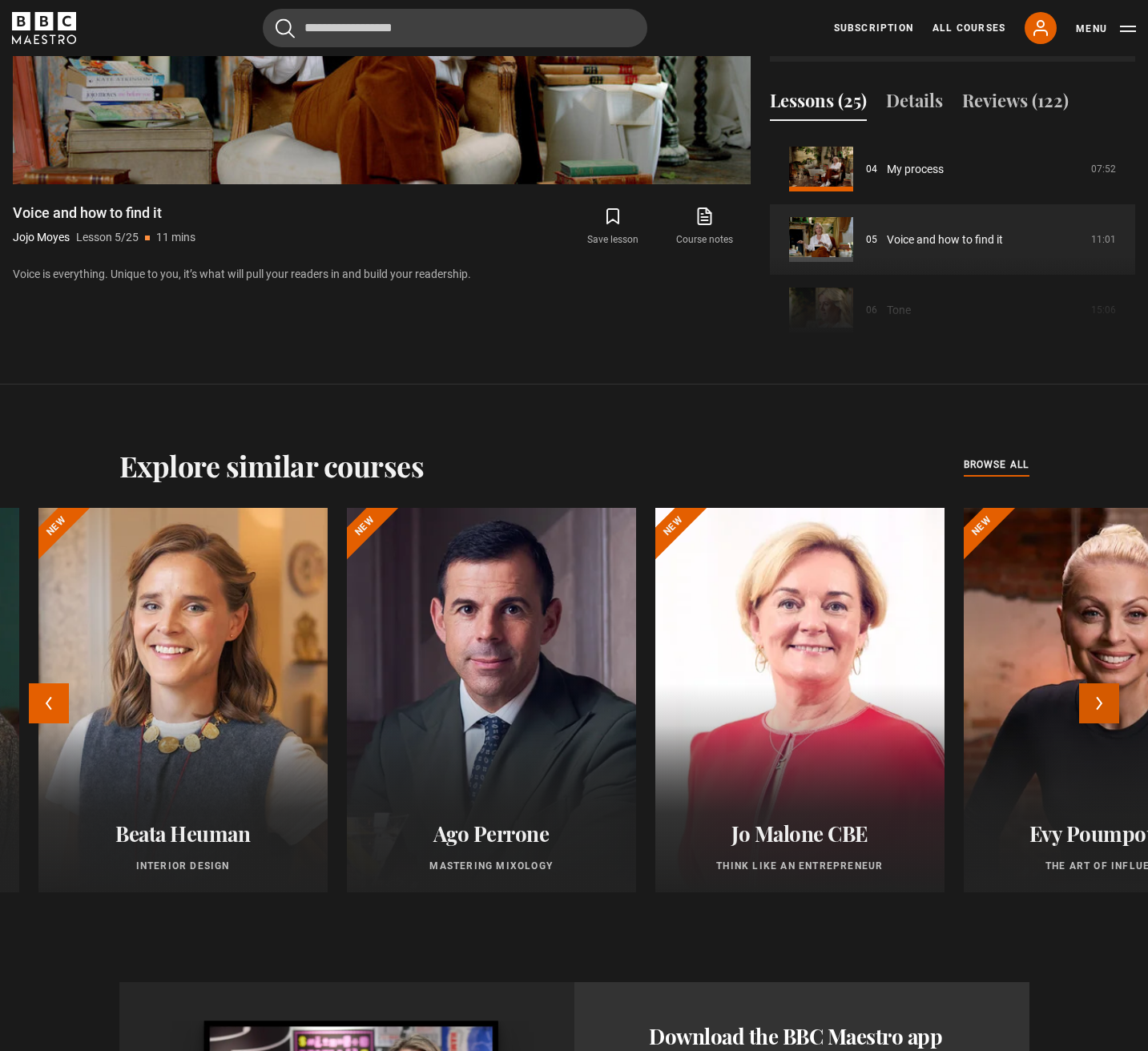 click on "Next" at bounding box center [1099, 703] 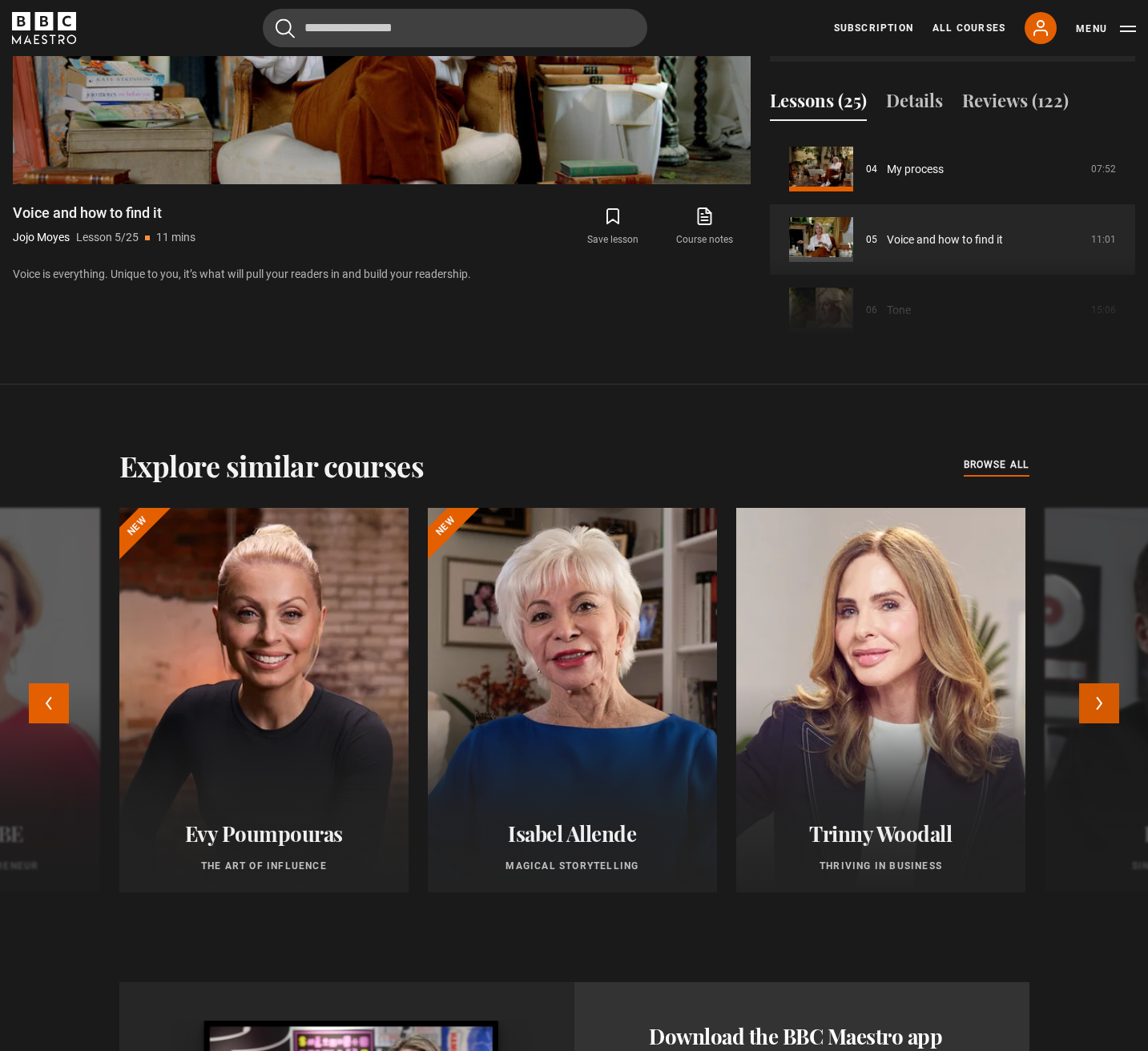 click on "Next" at bounding box center [1099, 703] 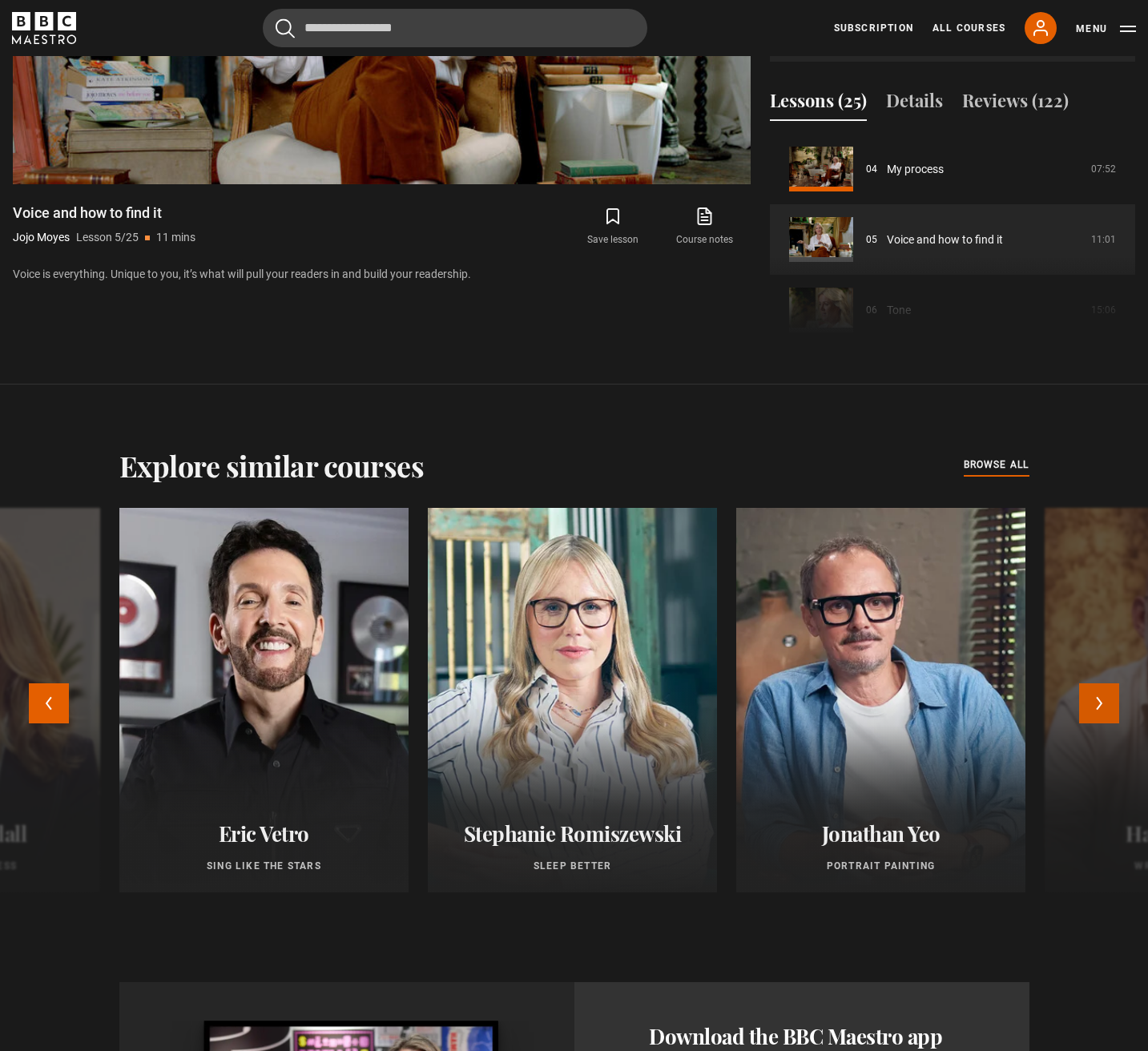 click on "Next" at bounding box center [1099, 703] 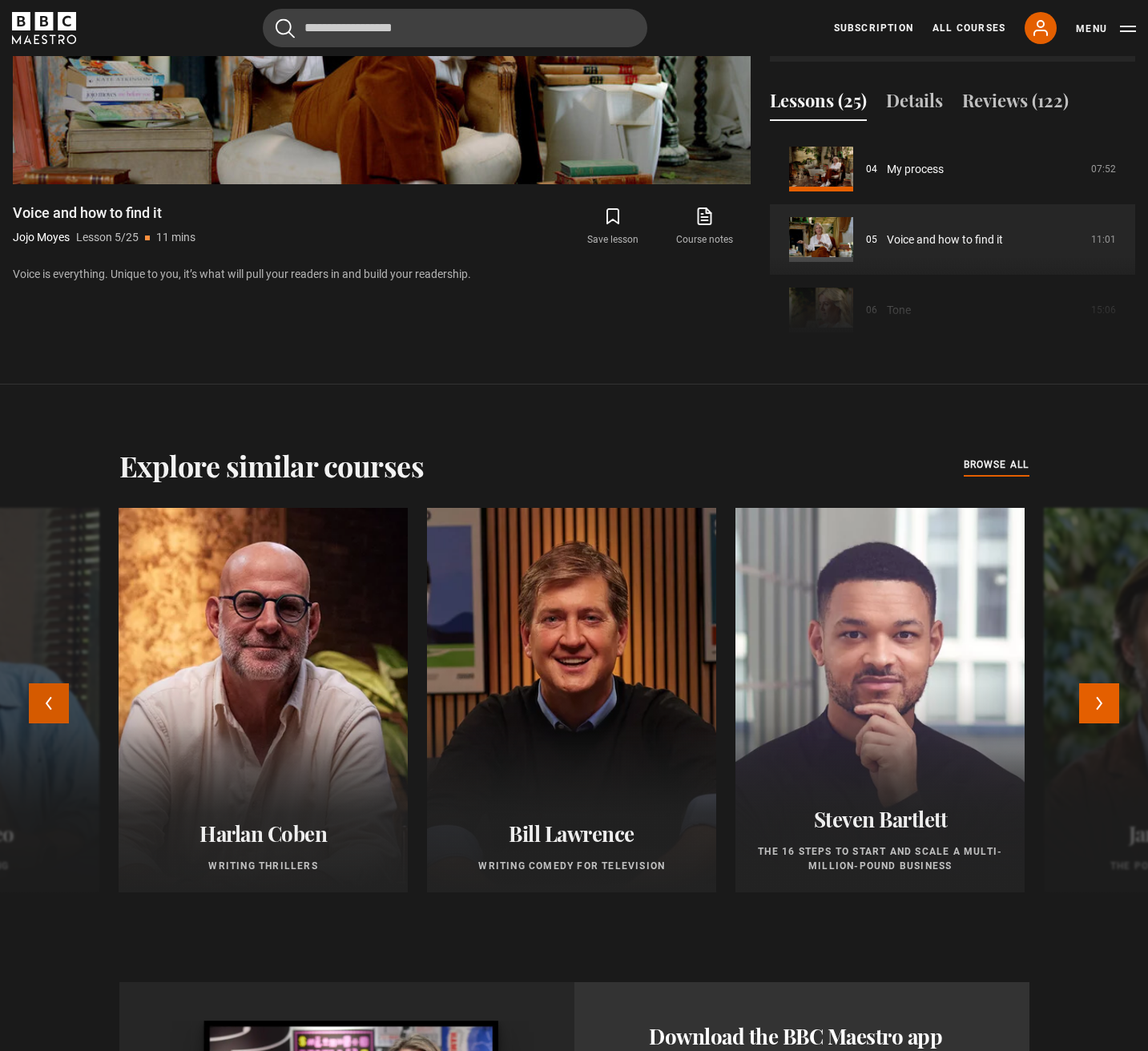 click on "Previous" at bounding box center [49, 703] 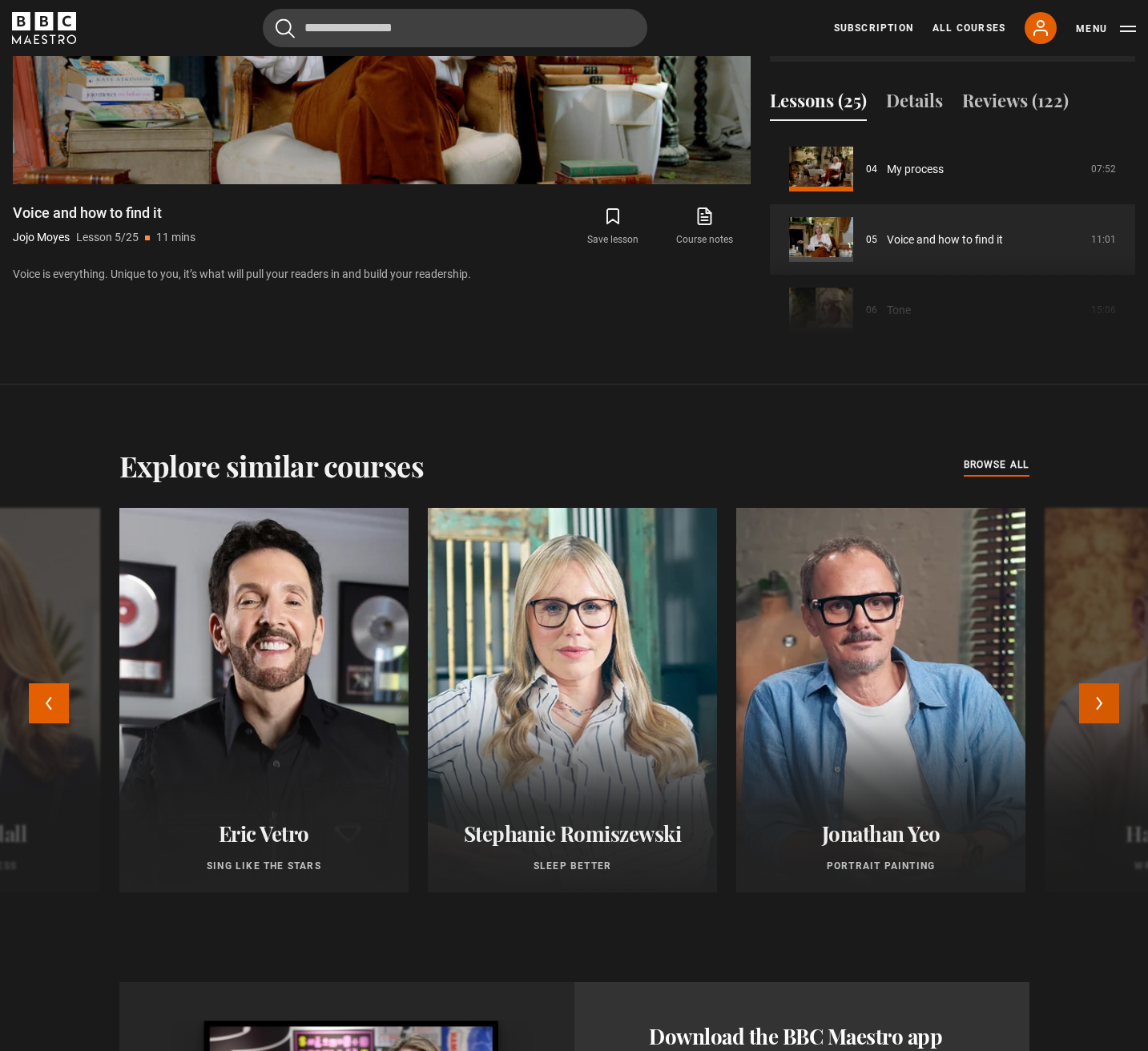 click on "Next" at bounding box center (1099, 703) 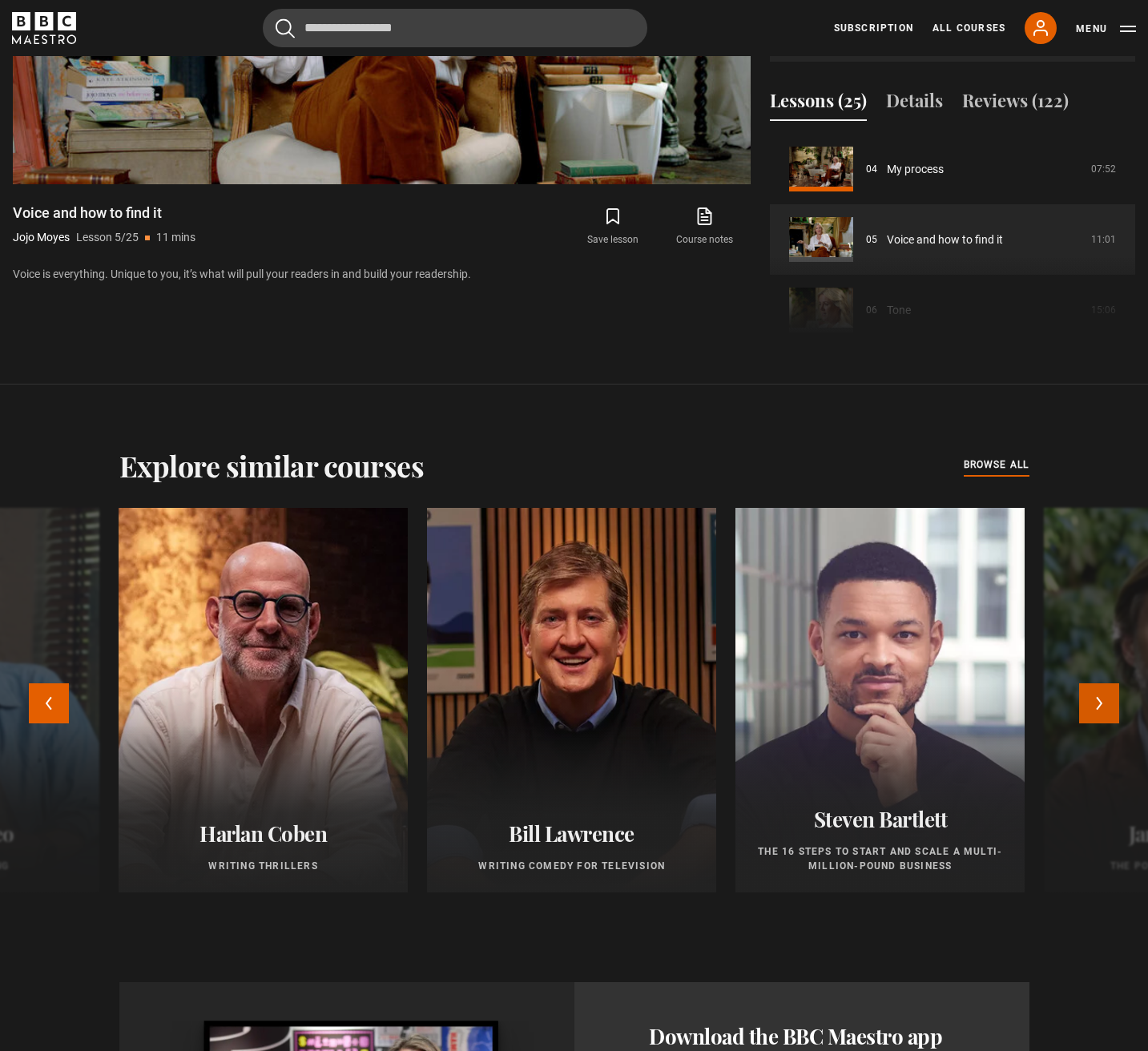 click on "Next" at bounding box center (1099, 703) 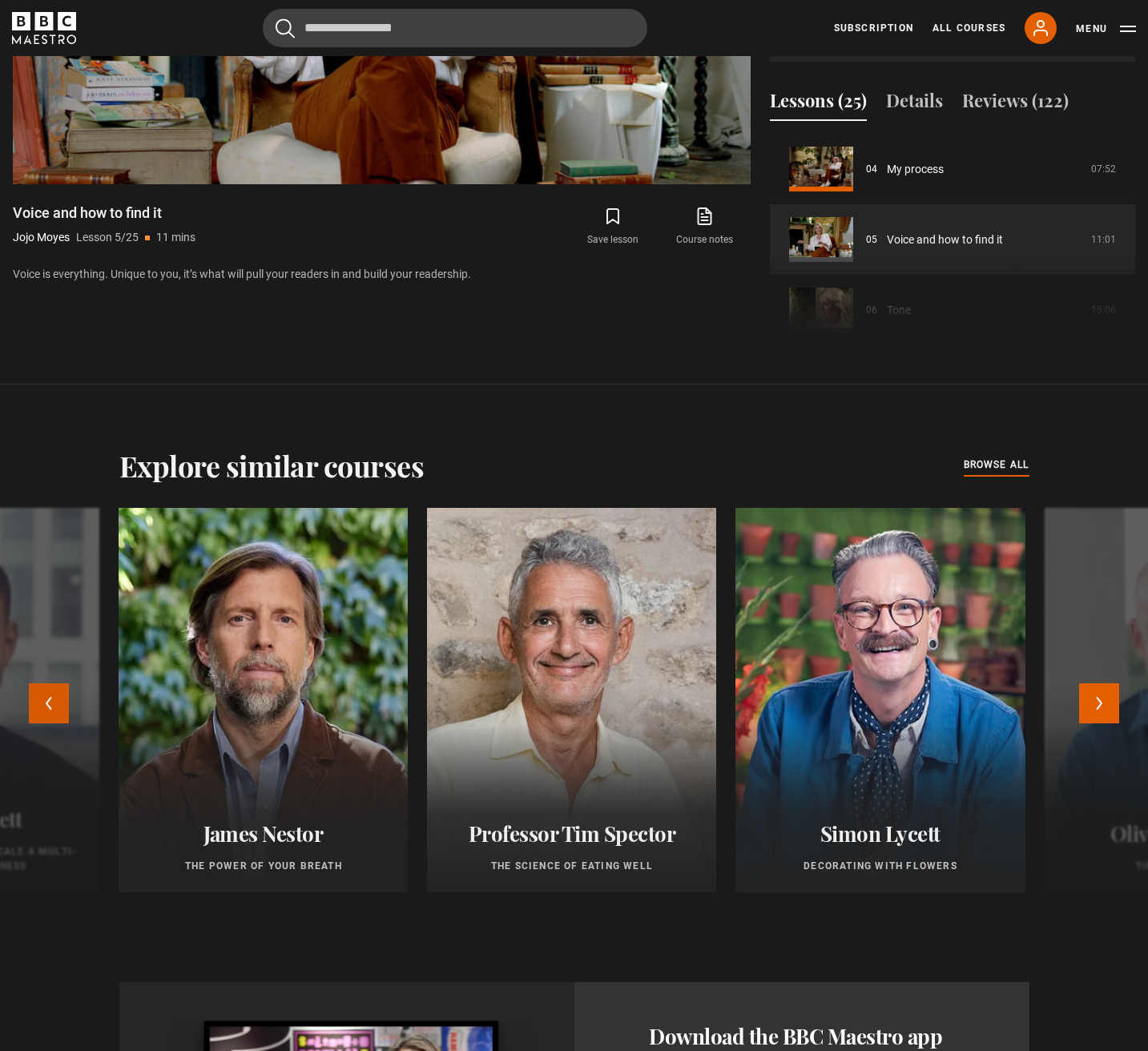 click on "Previous" at bounding box center [49, 703] 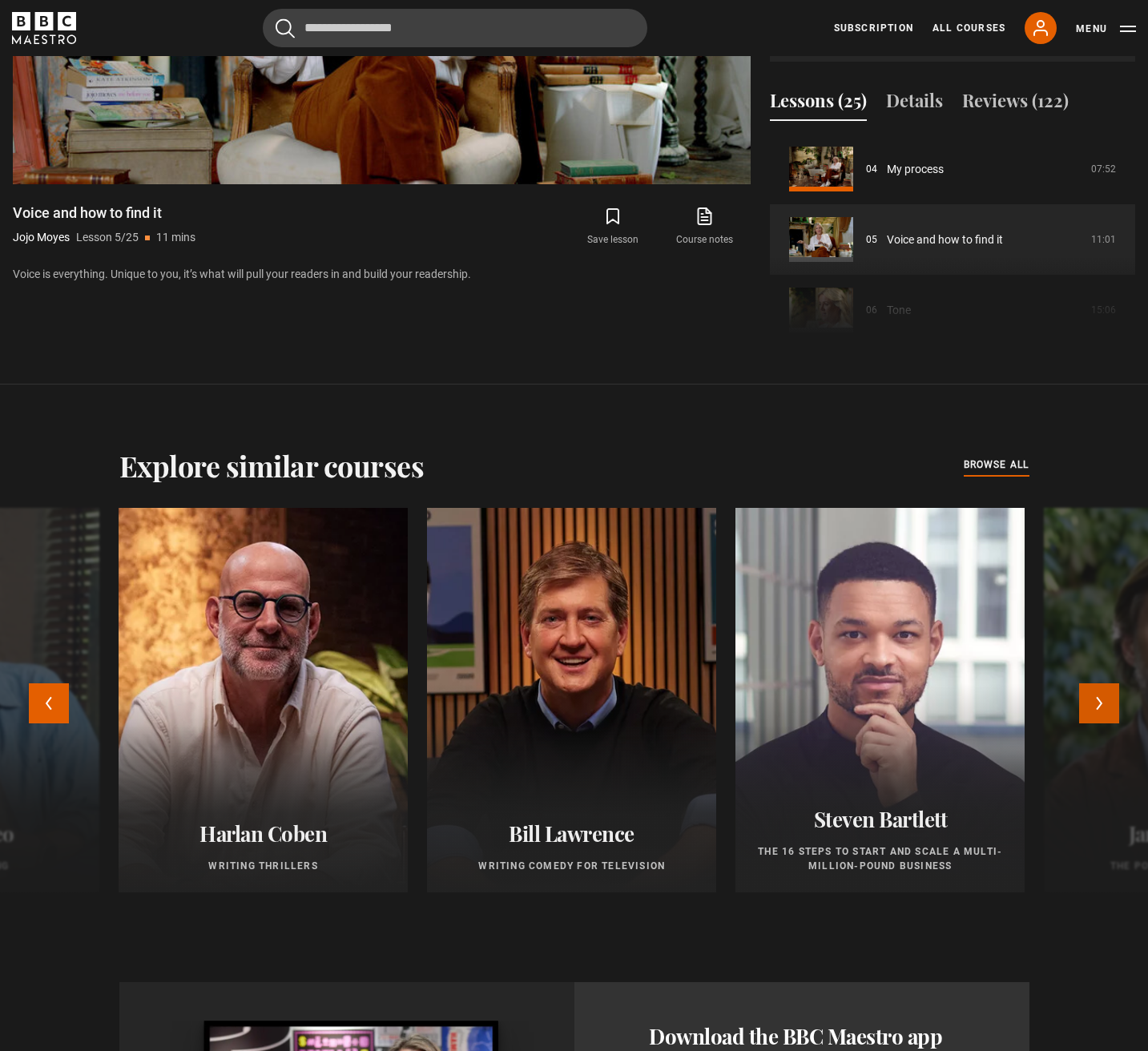 click on "Next" at bounding box center (1099, 703) 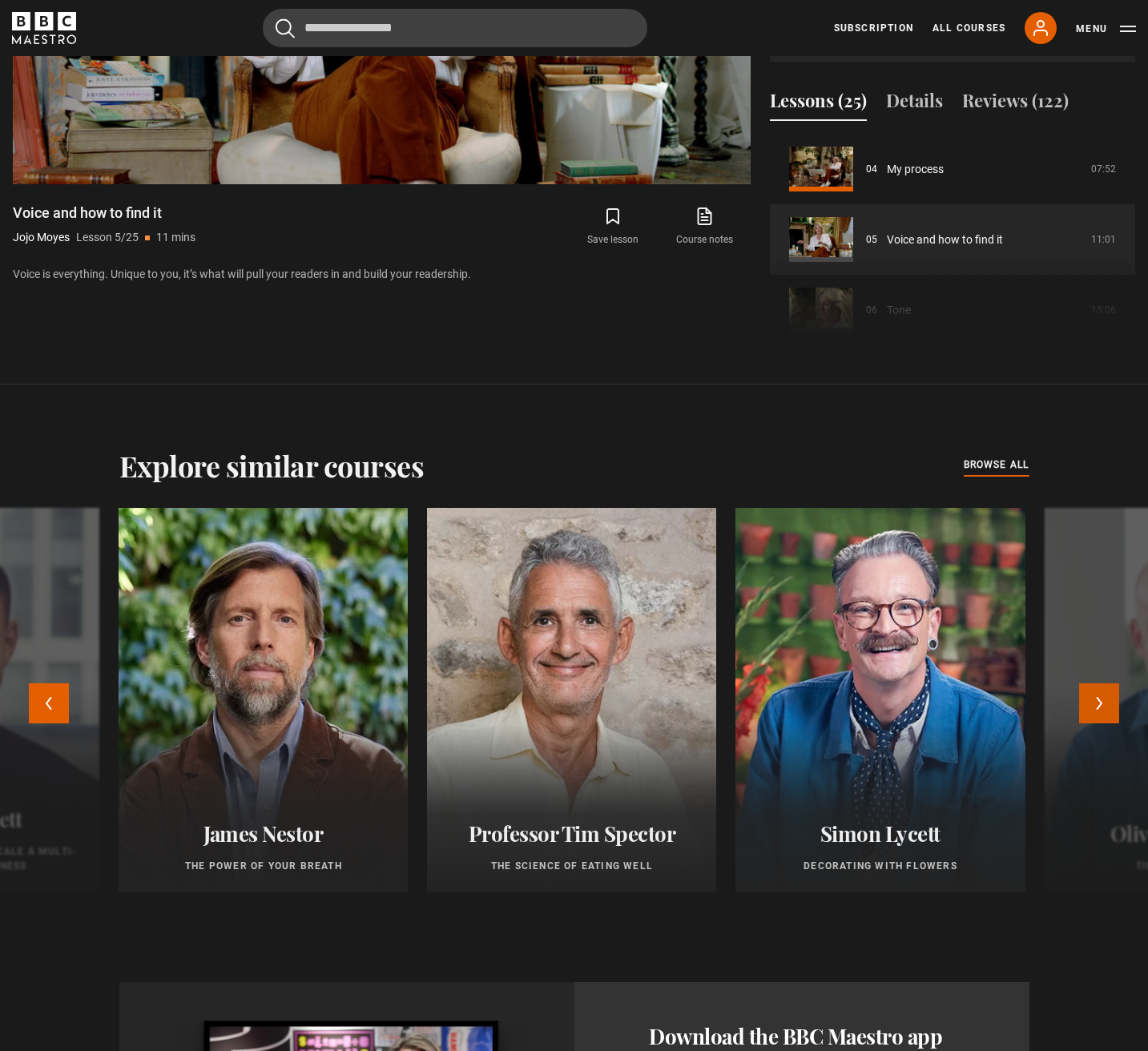 click on "Next" at bounding box center (1099, 703) 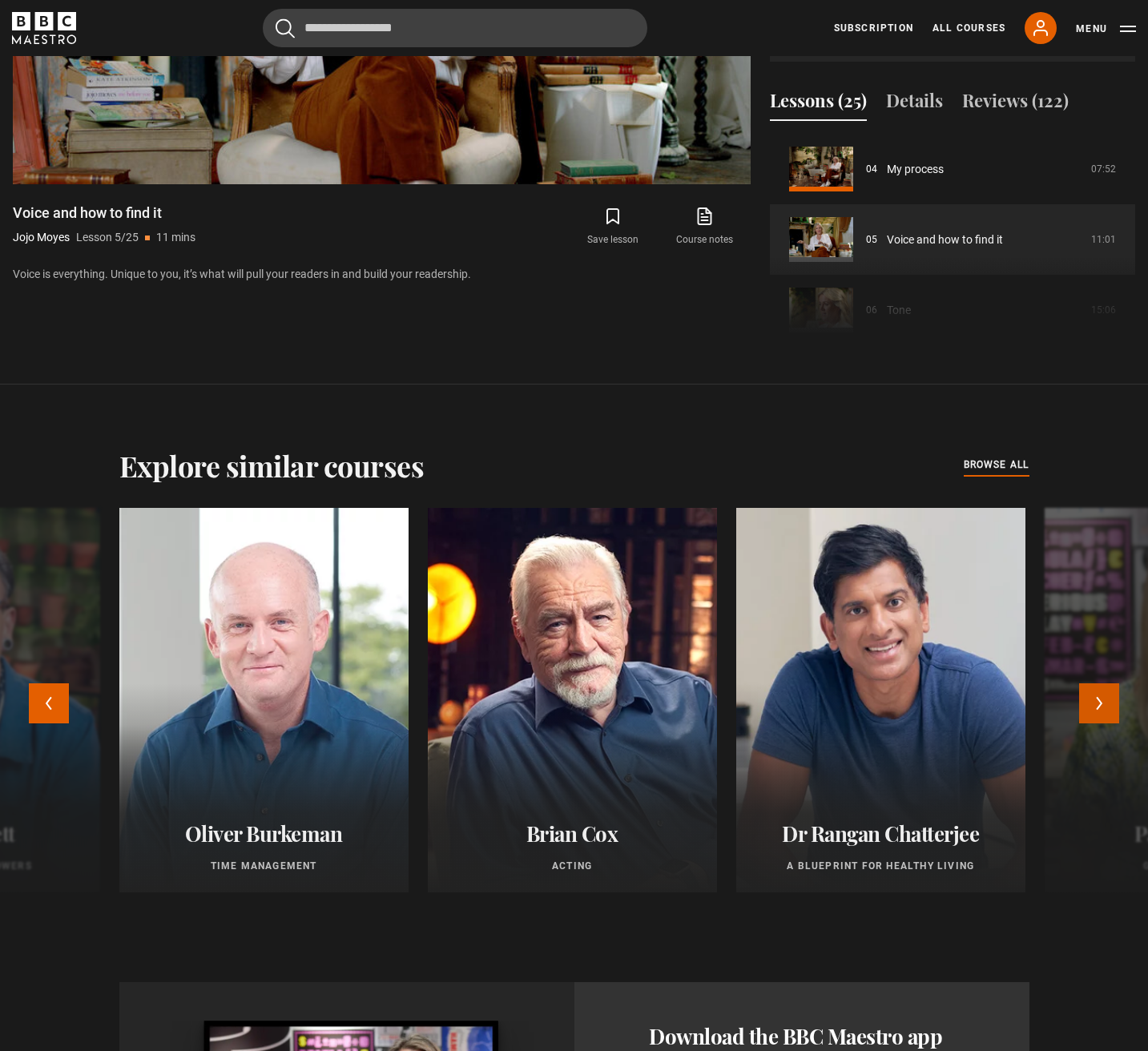click on "Next" at bounding box center [1099, 703] 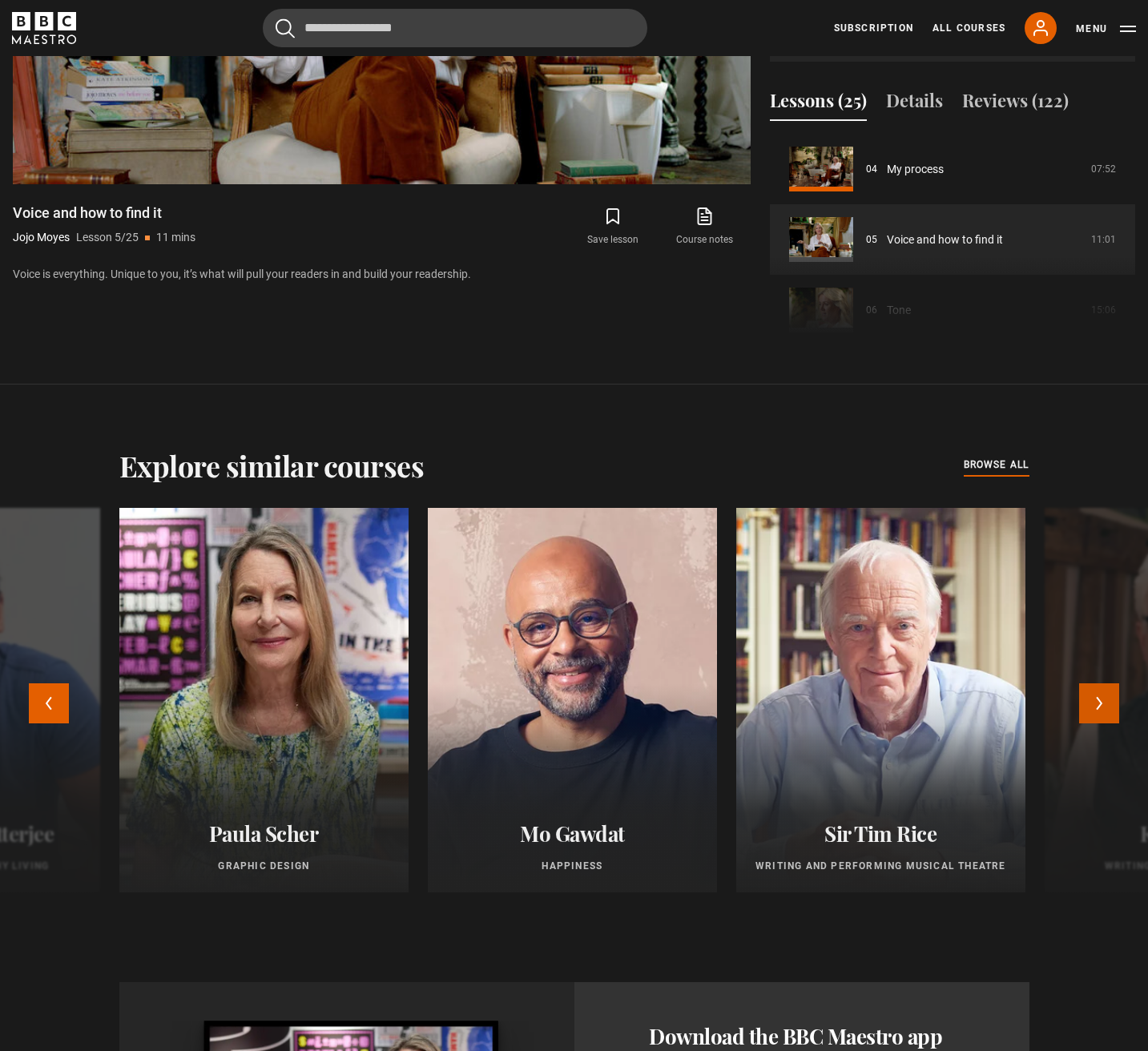 click on "Next" at bounding box center (1099, 703) 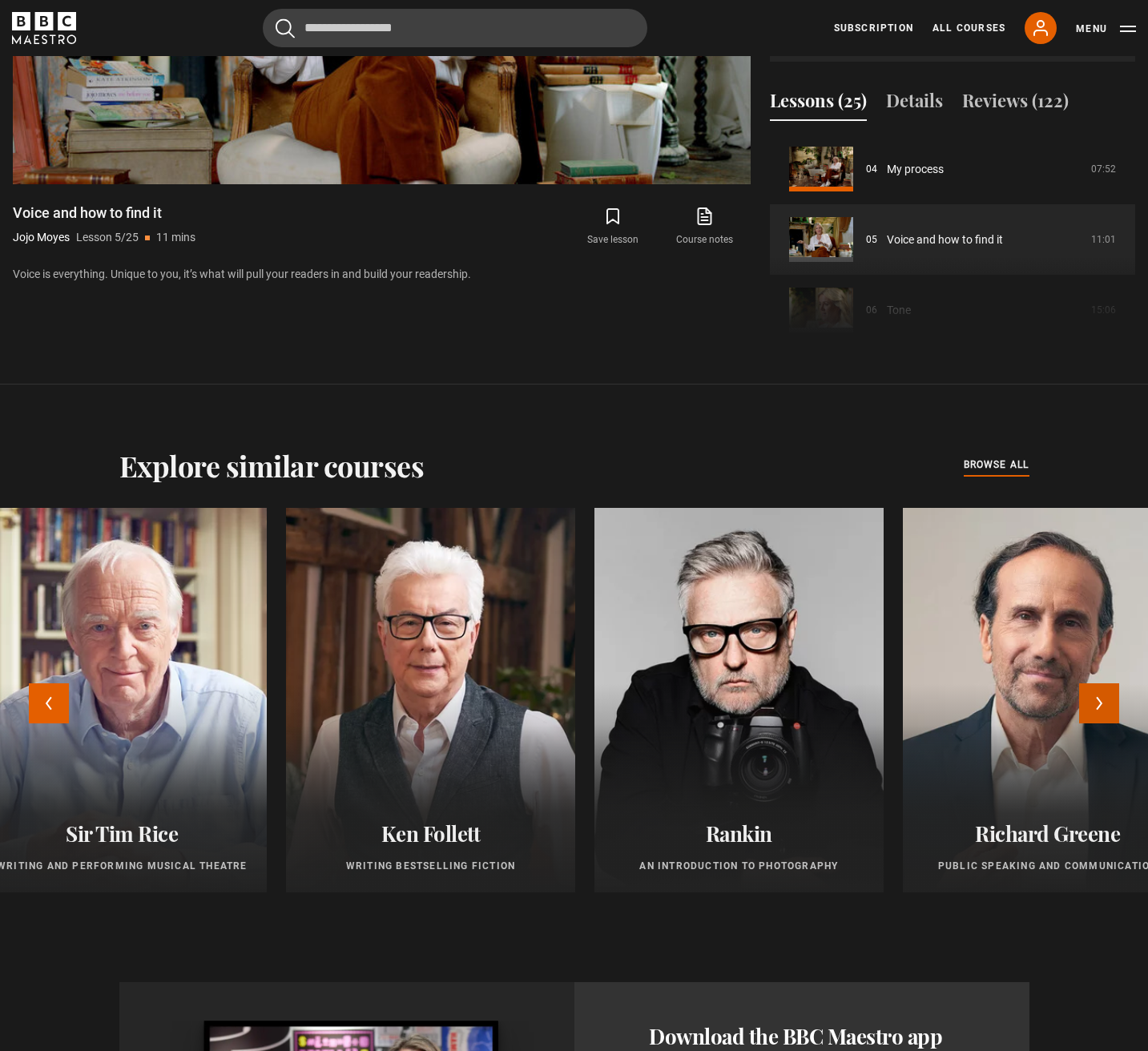 click on "Next" at bounding box center (1099, 703) 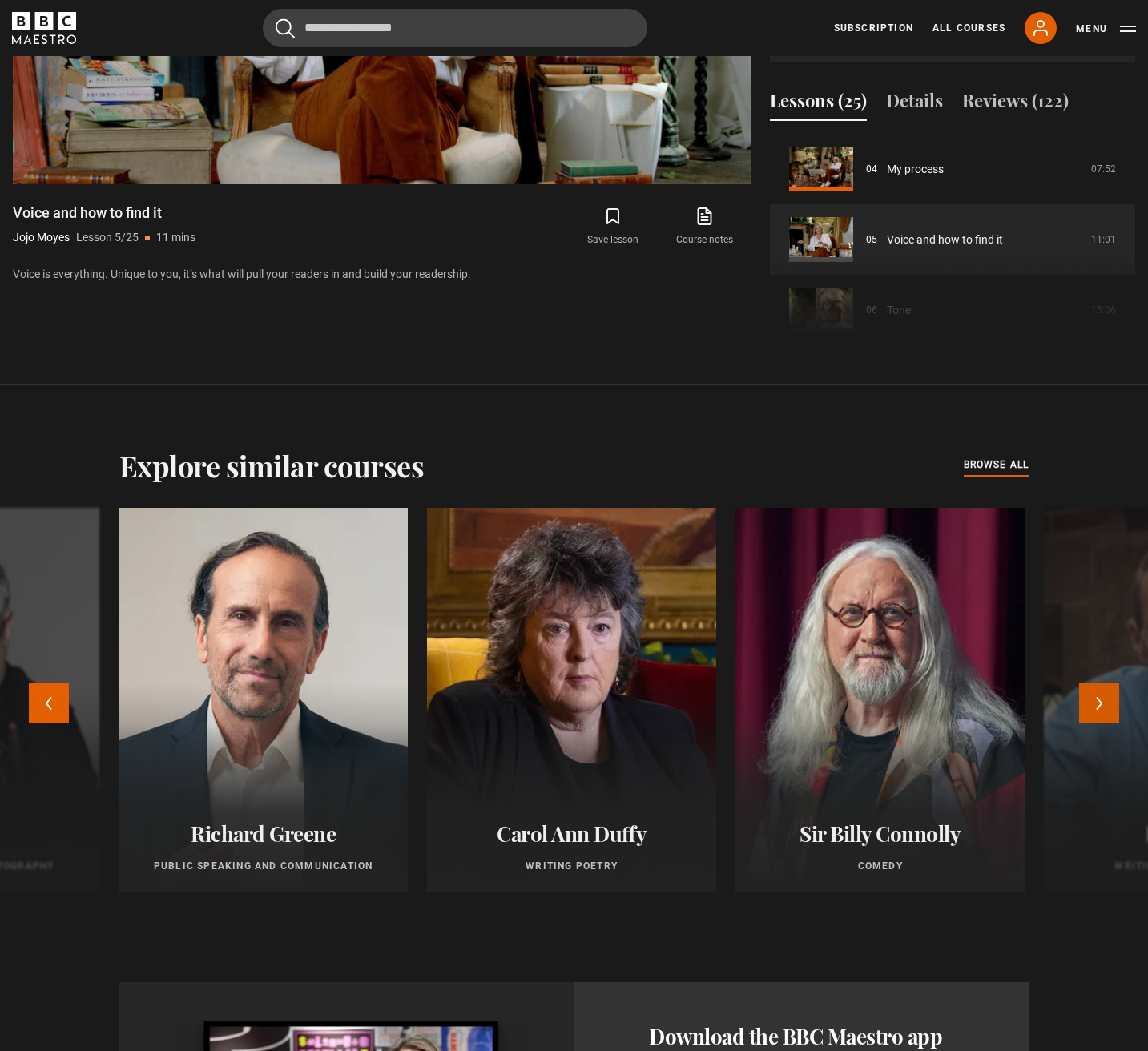 click on "Next" at bounding box center (1099, 703) 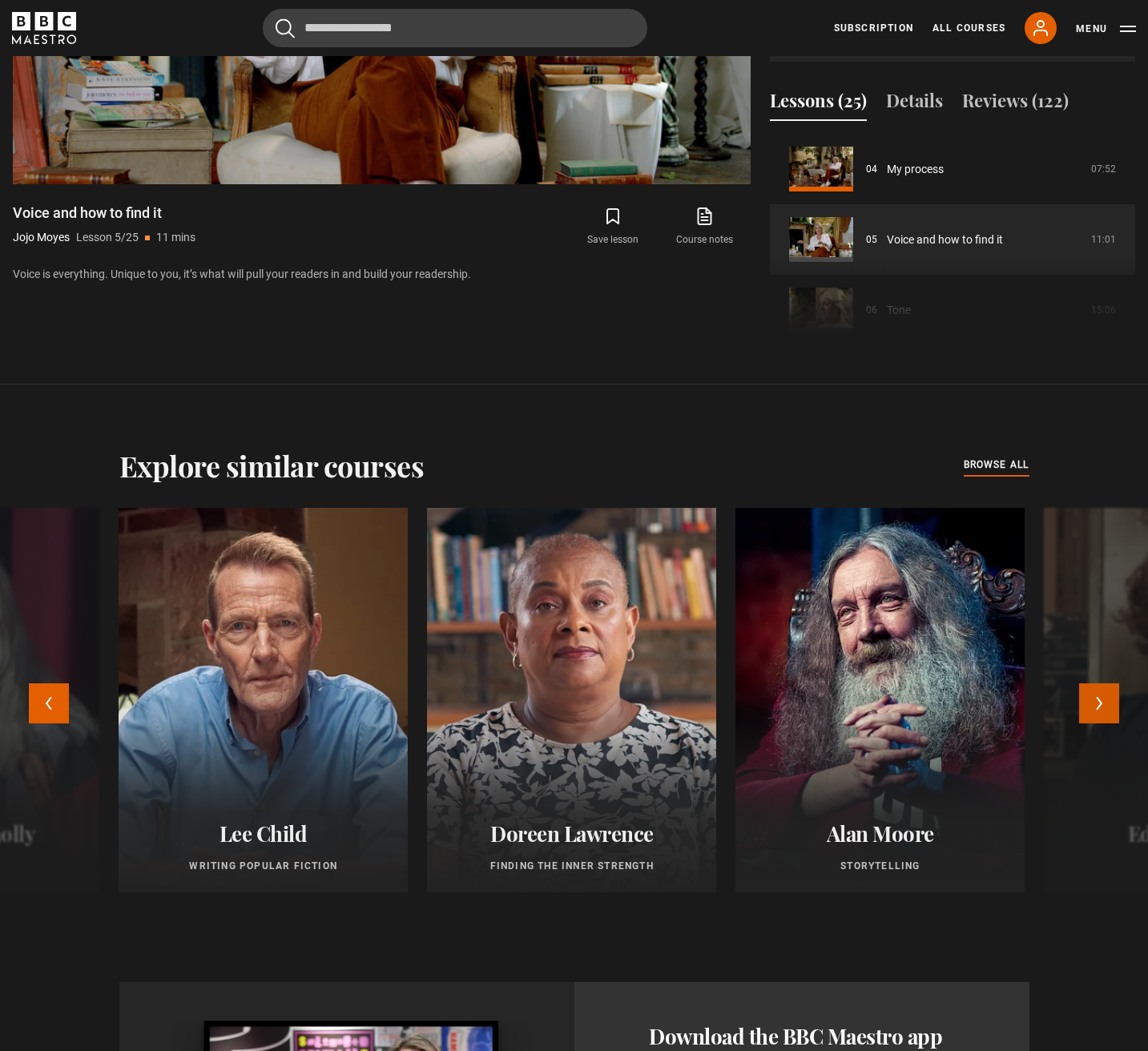 click on "Next" at bounding box center (1099, 703) 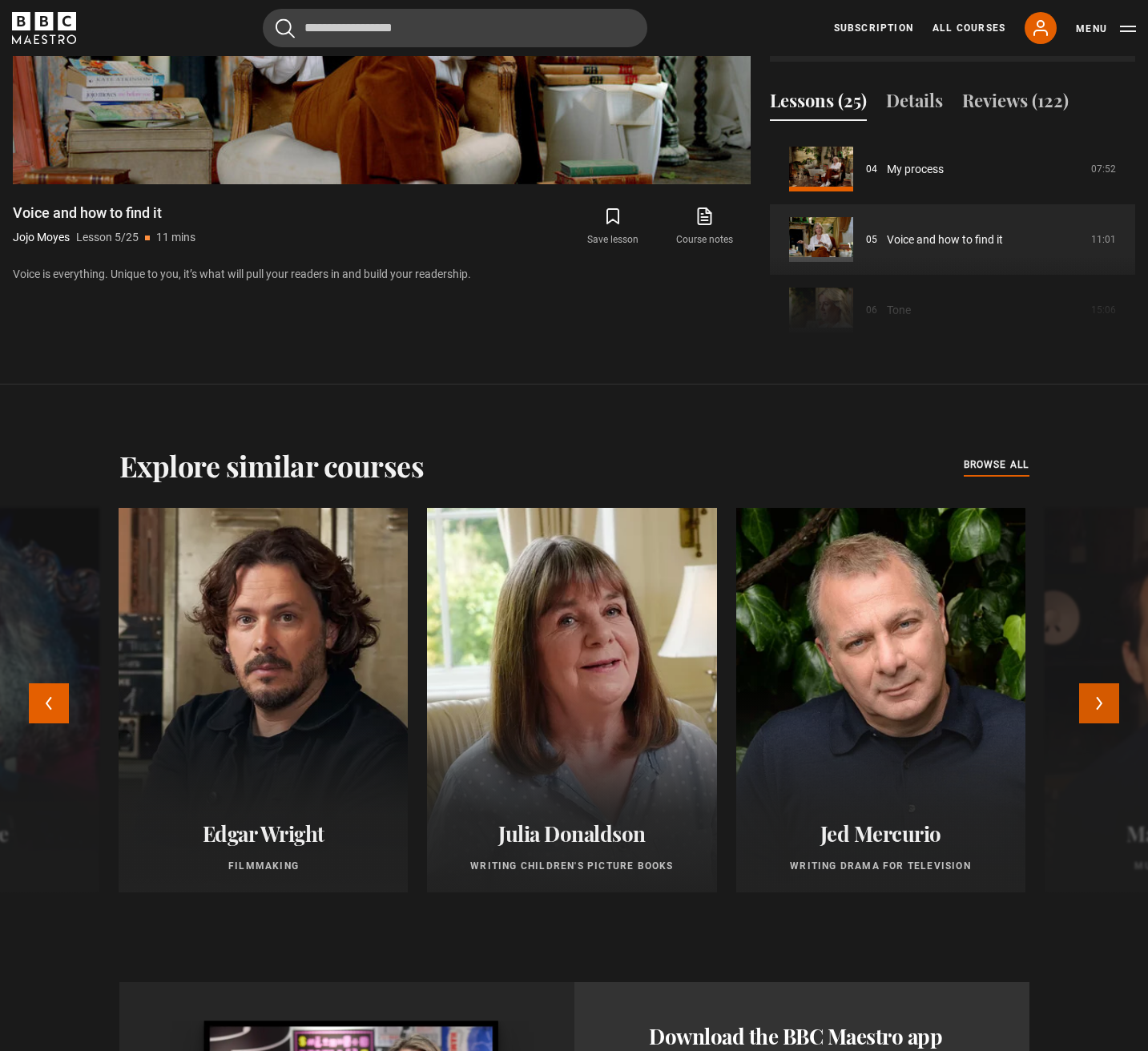 click on "Next" at bounding box center [1099, 703] 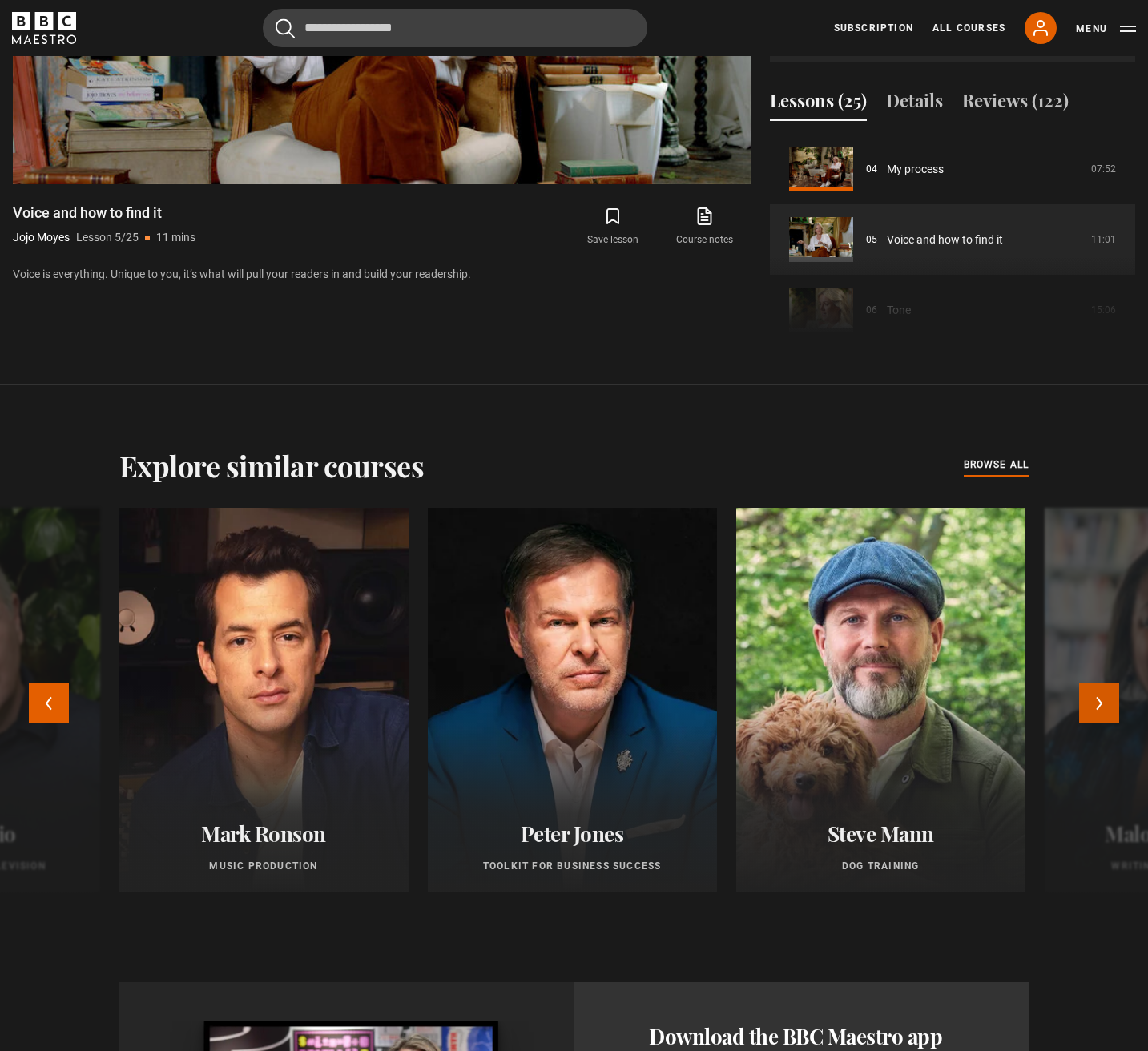 click on "Next" at bounding box center [1099, 703] 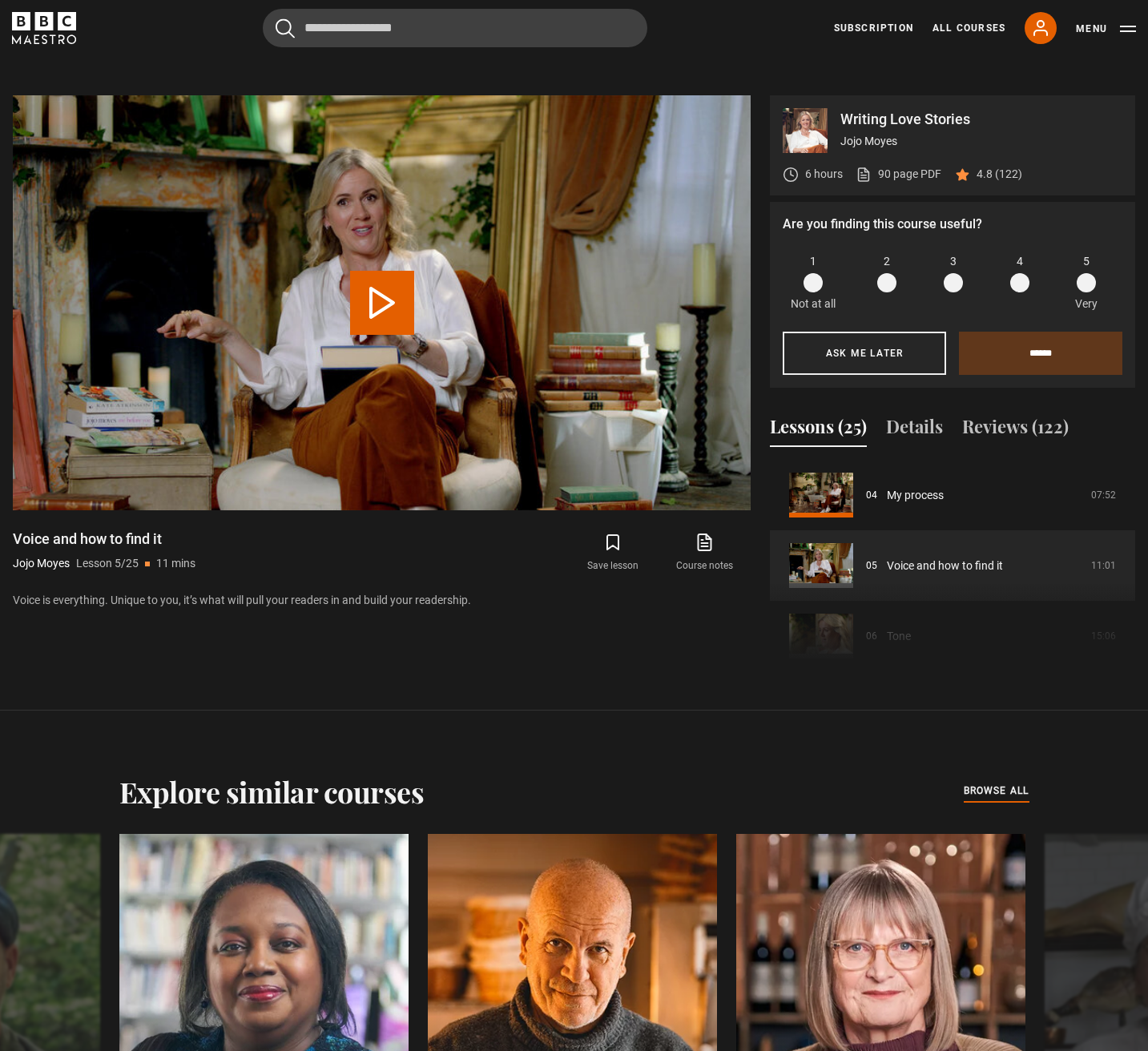 scroll, scrollTop: 1004, scrollLeft: 6, axis: both 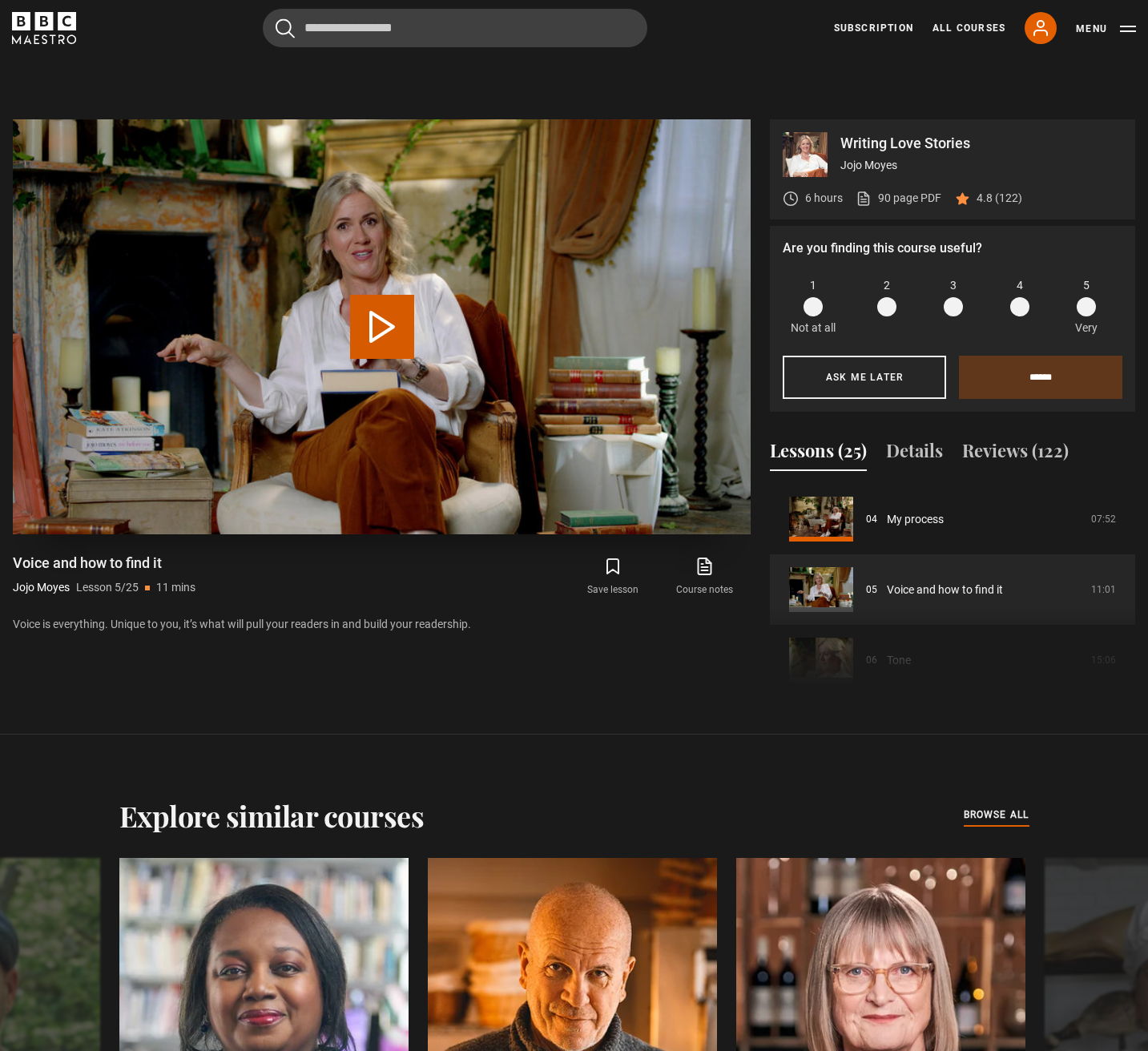 click at bounding box center (381, 327) 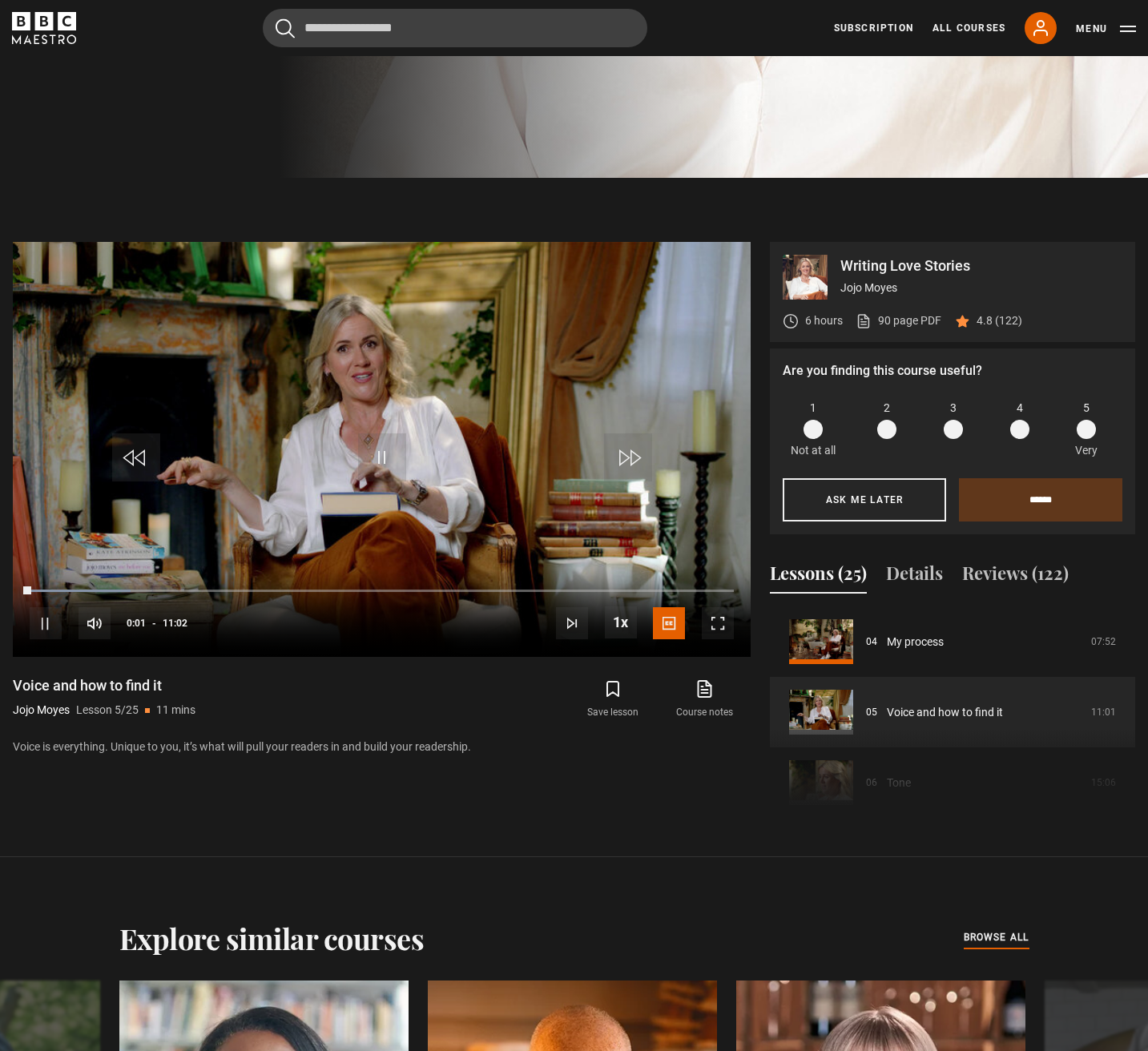 scroll, scrollTop: 880, scrollLeft: 6, axis: both 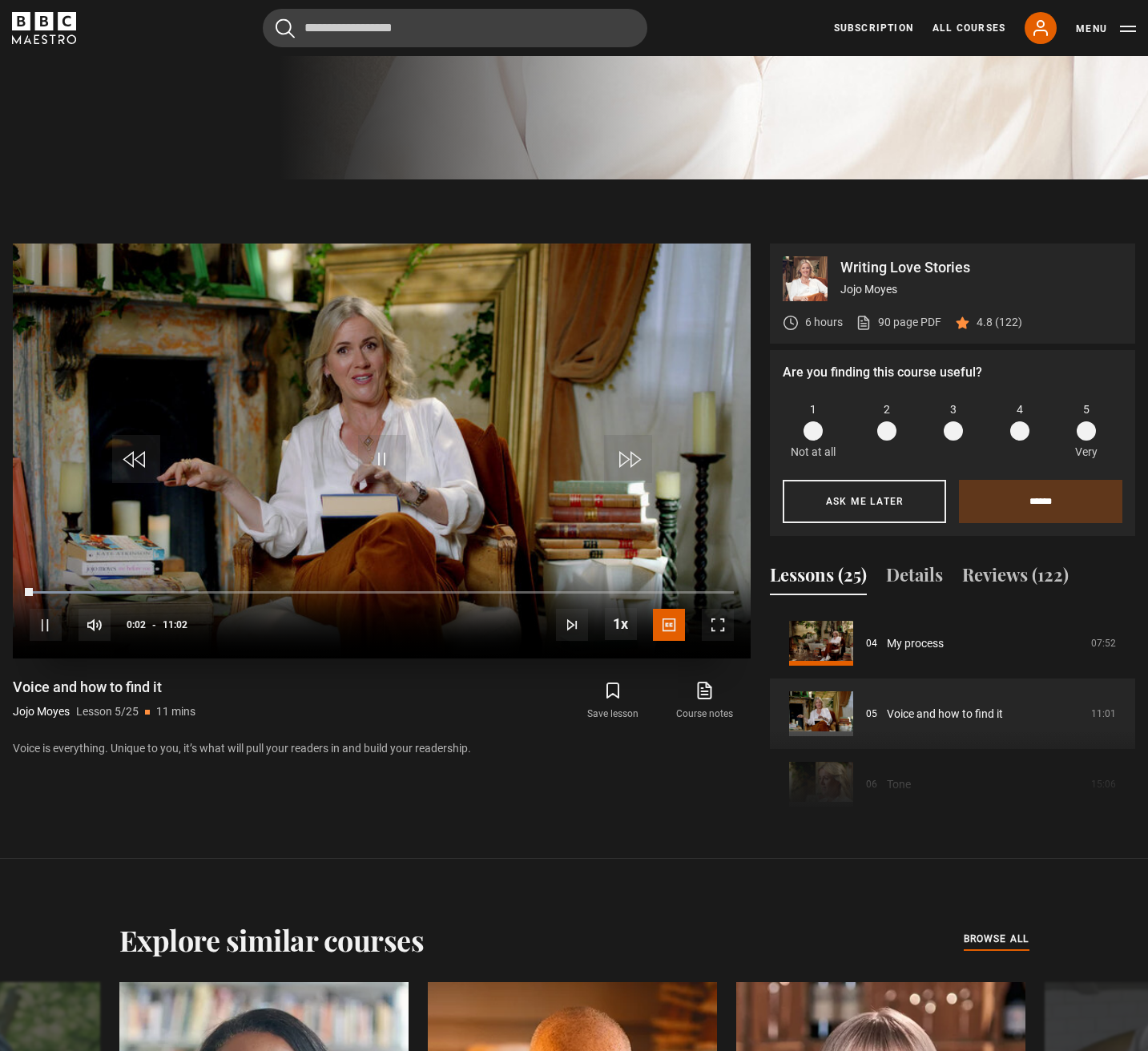 click at bounding box center (718, 625) 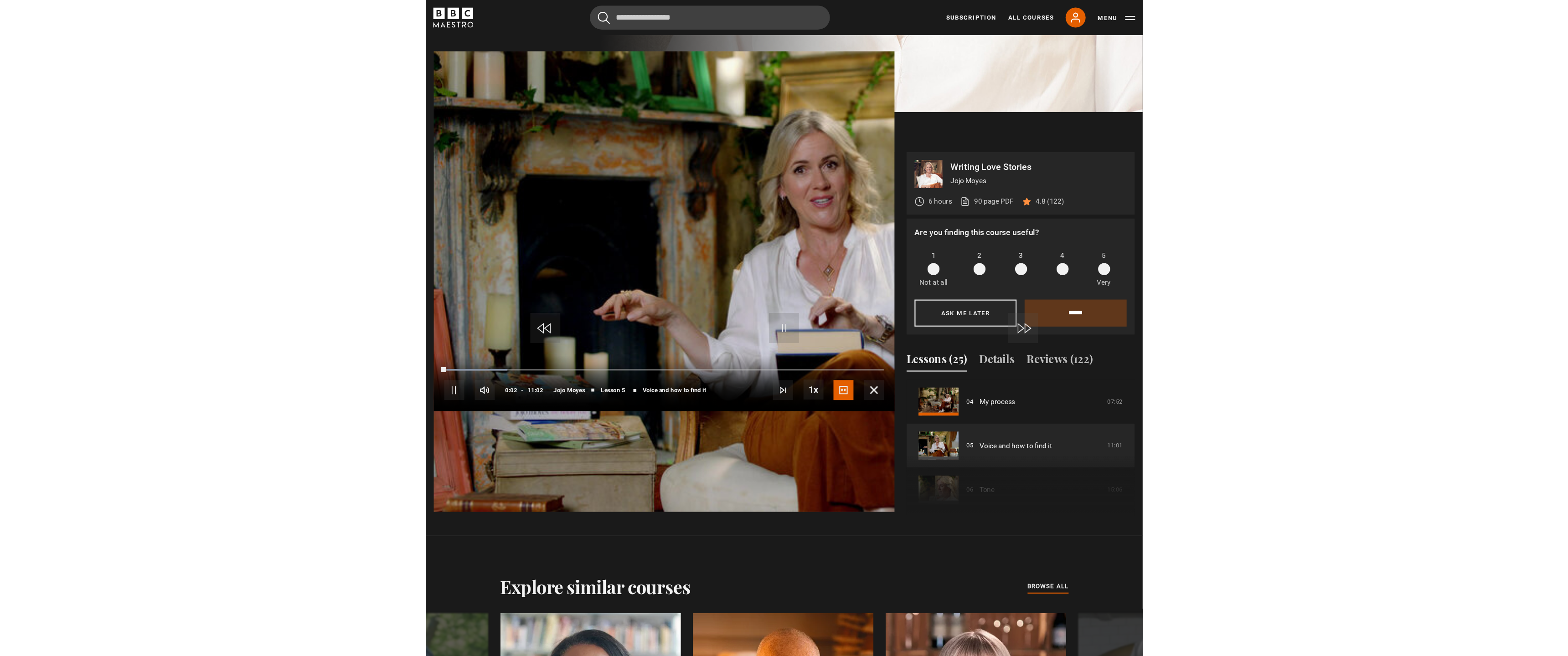 scroll, scrollTop: 500, scrollLeft: 0, axis: vertical 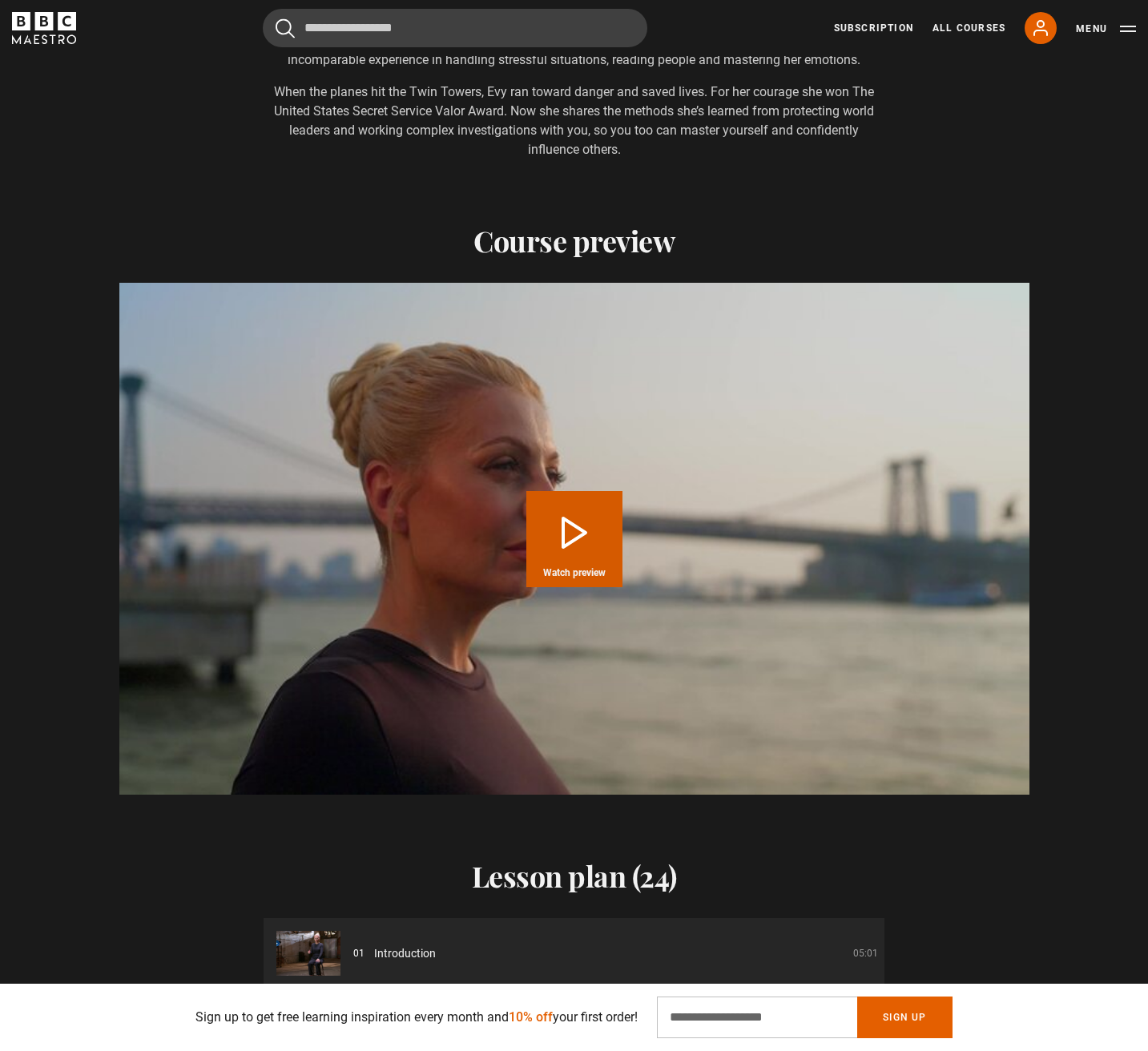 click at bounding box center (574, 538) 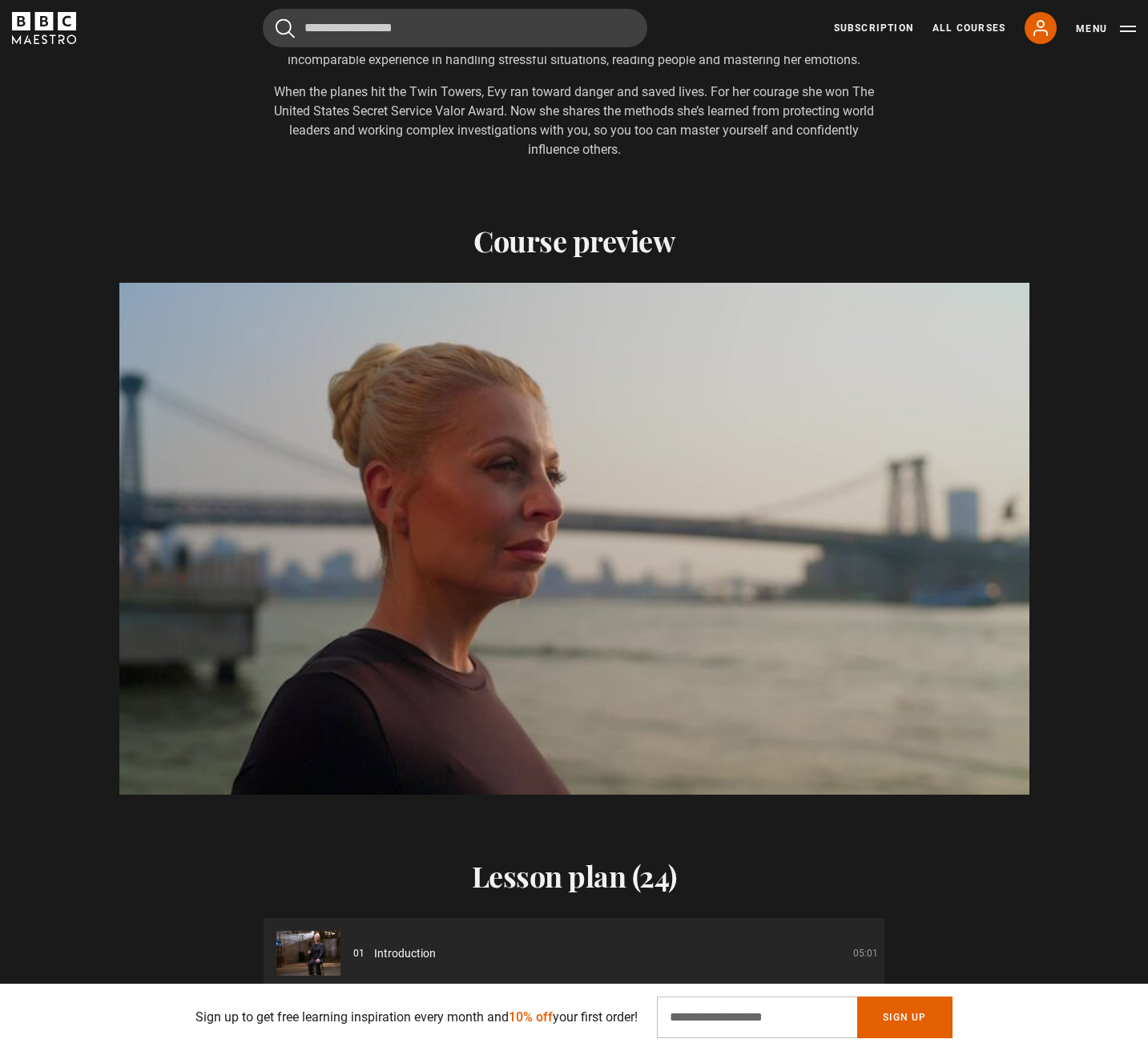 scroll, scrollTop: 0, scrollLeft: 1889, axis: horizontal 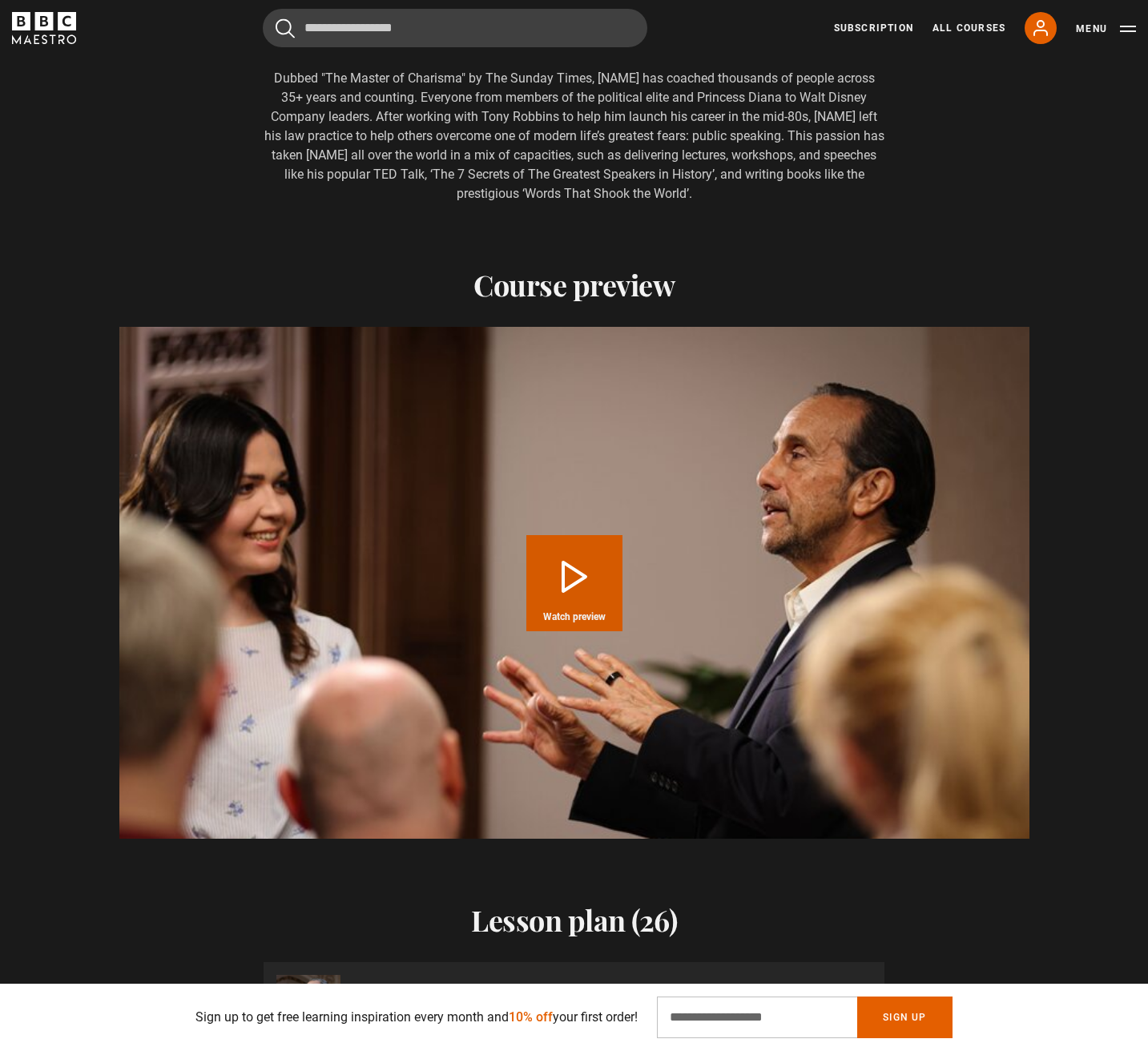 click on "Play Course overview for Public Speaking and Communication with Richard  Greene Watch preview" at bounding box center [574, 583] 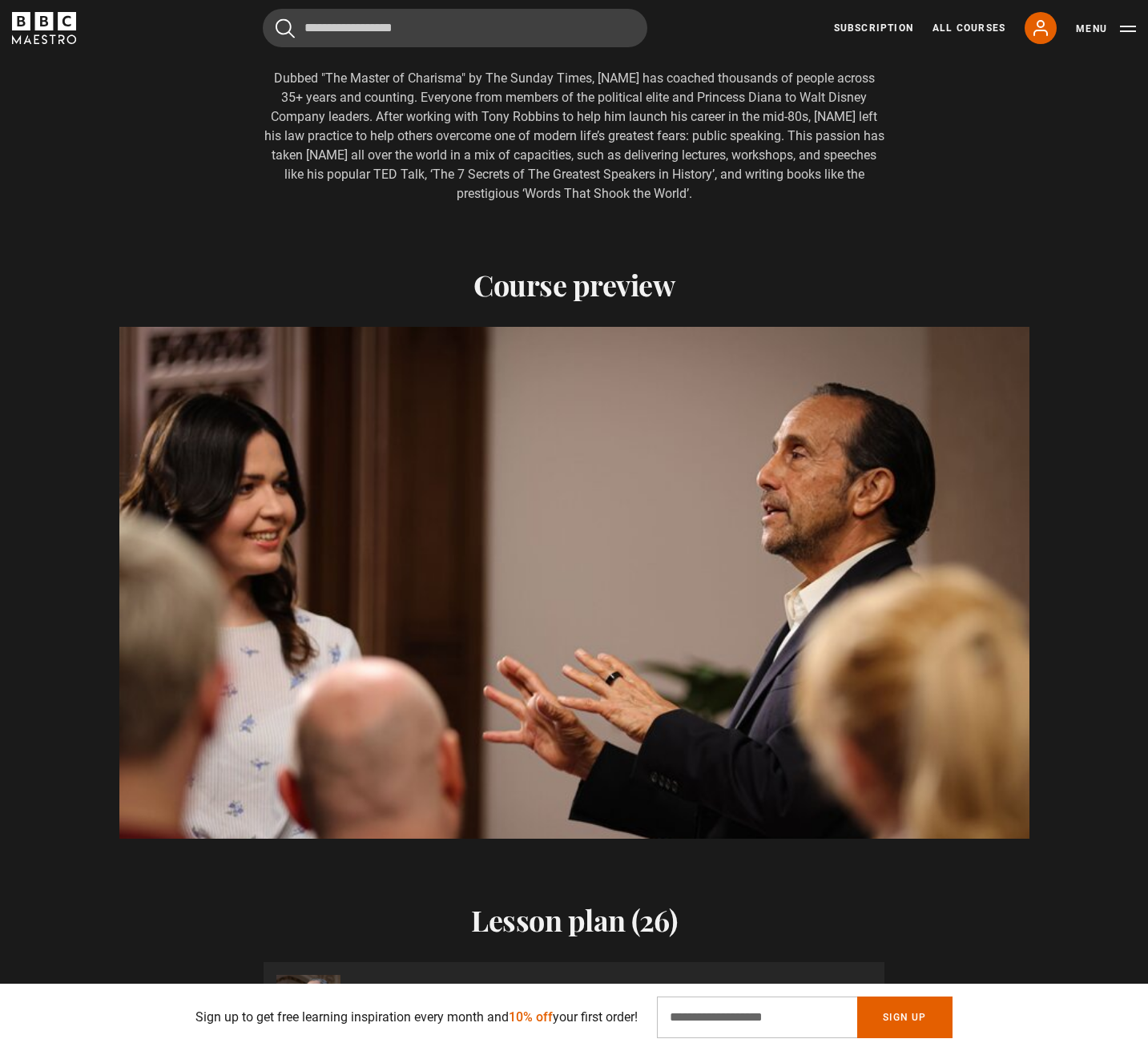scroll, scrollTop: 0, scrollLeft: 2309, axis: horizontal 